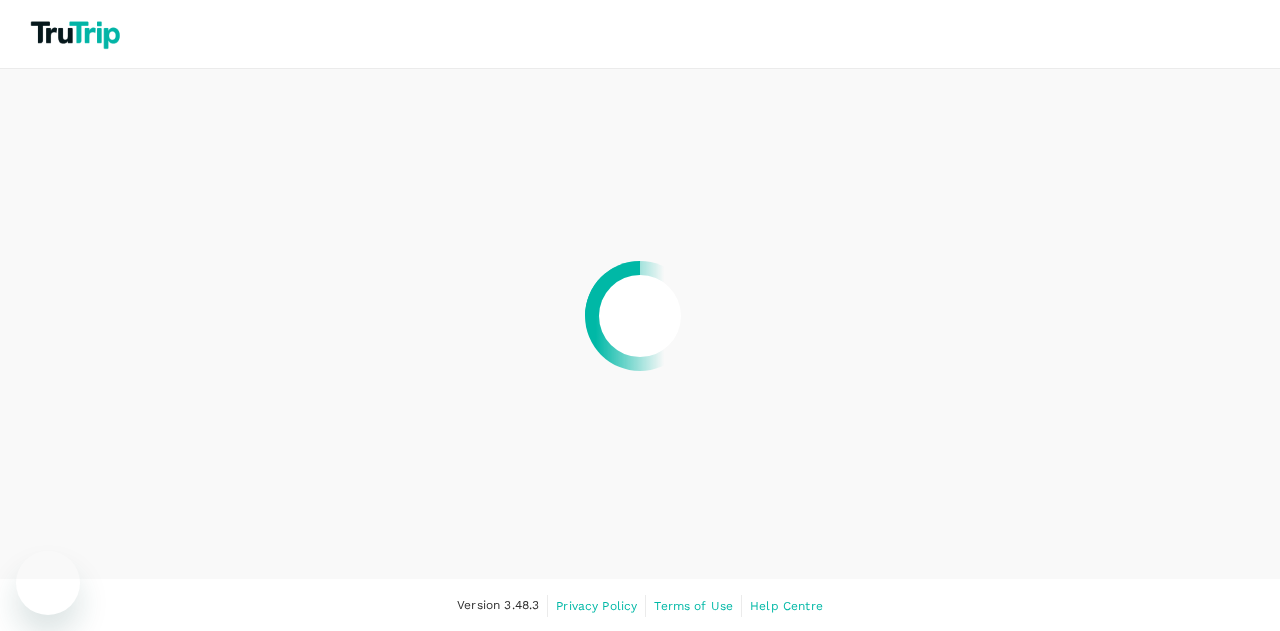 scroll, scrollTop: 0, scrollLeft: 0, axis: both 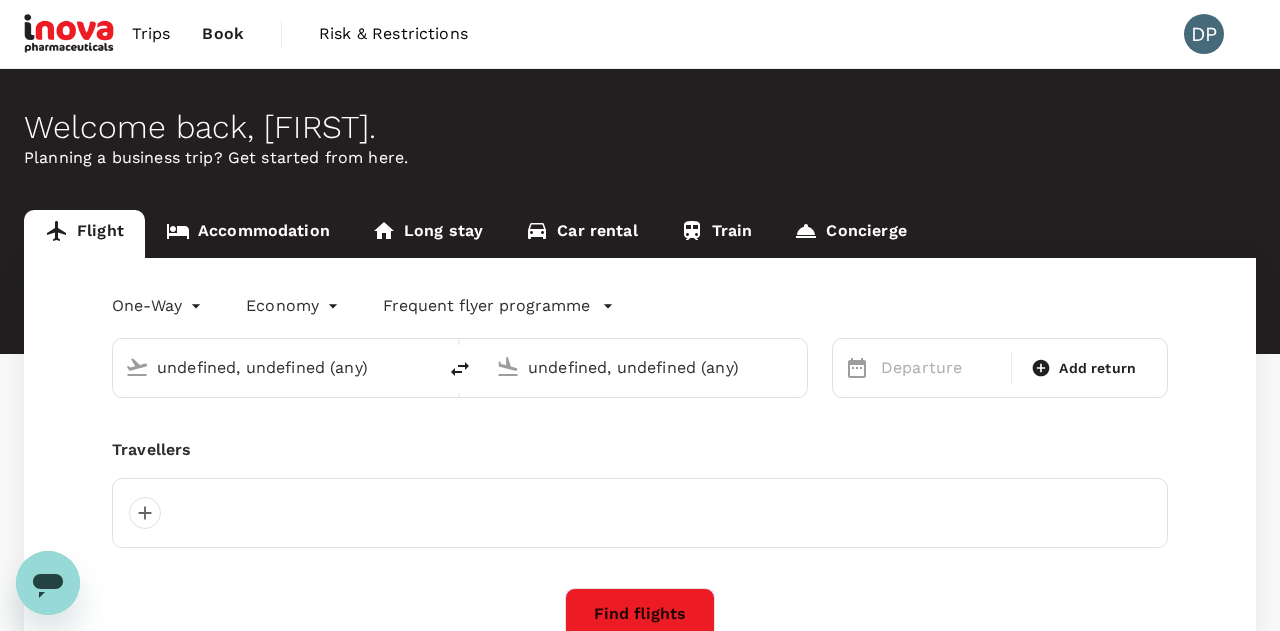 type 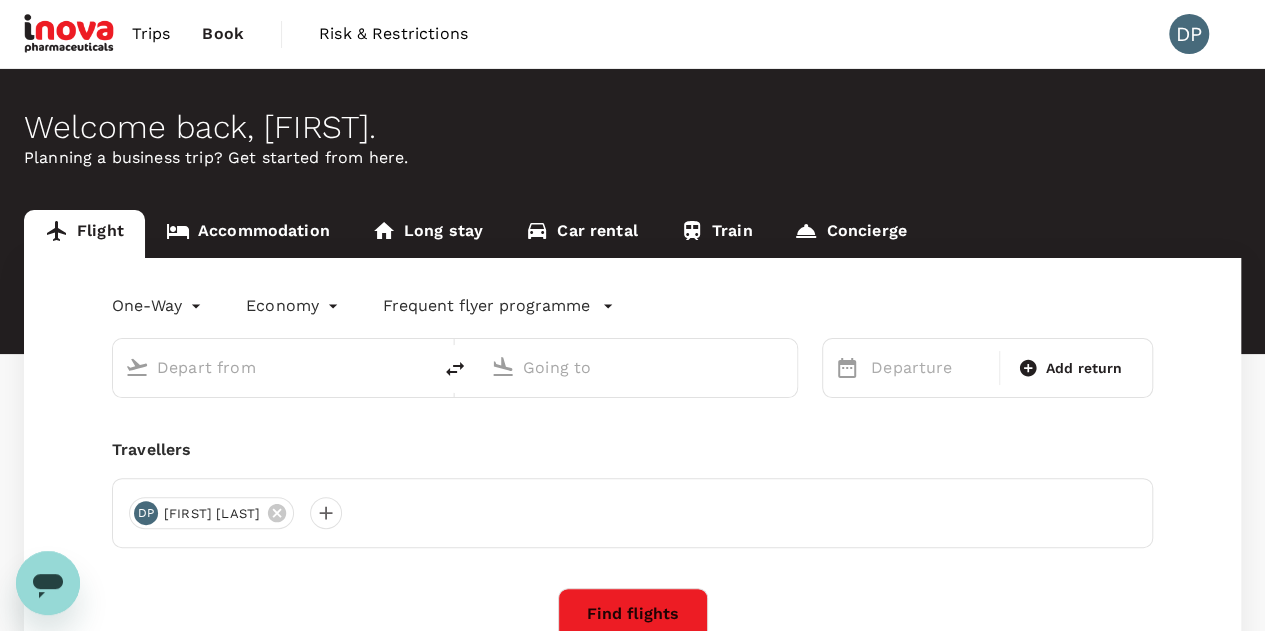 type on "roundtrip" 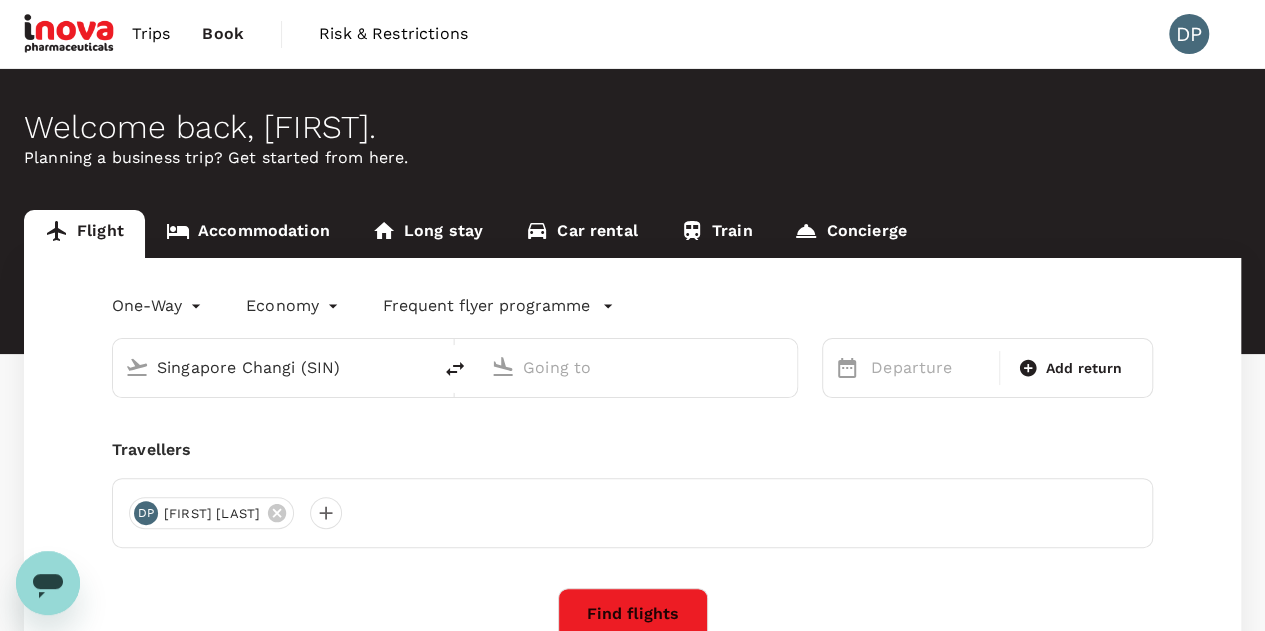 type on "Ninoy Aquino Intl (MNL)" 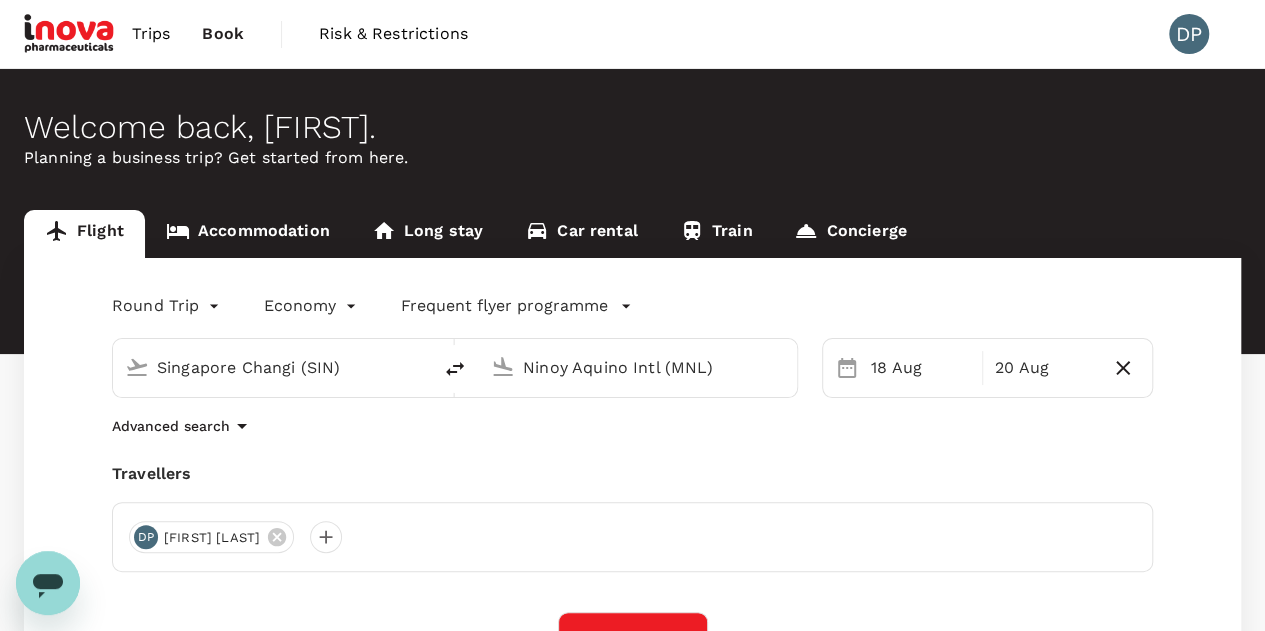 scroll, scrollTop: 223, scrollLeft: 0, axis: vertical 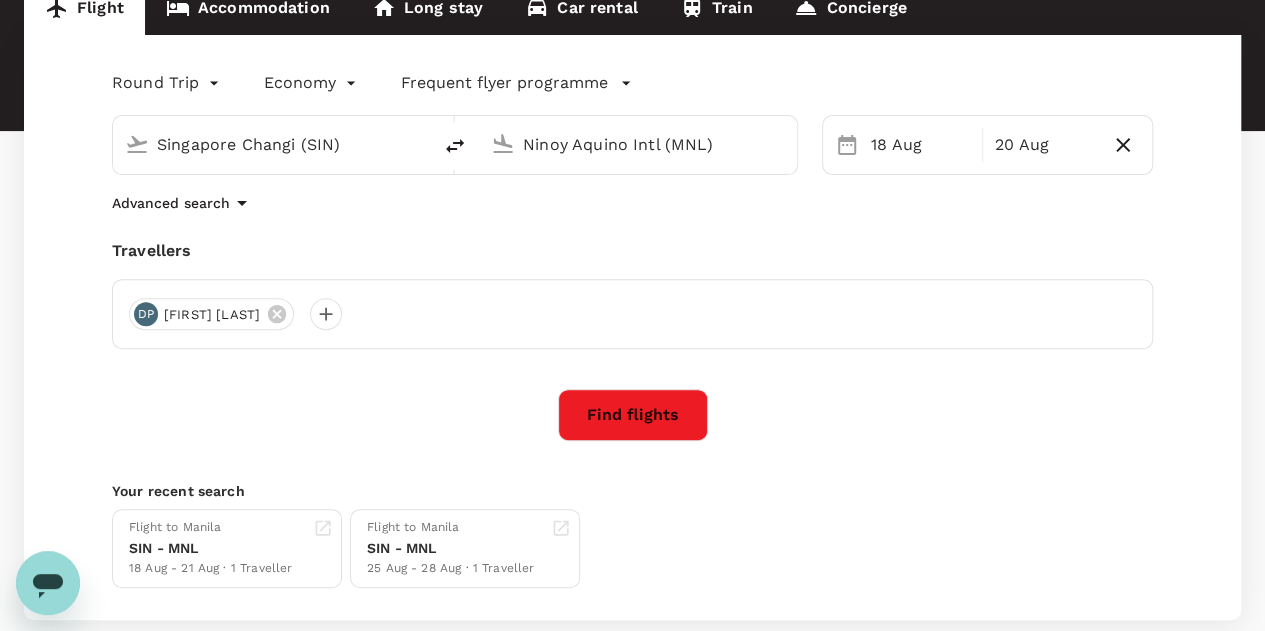 click on "Ninoy Aquino Intl (MNL)" at bounding box center [639, 144] 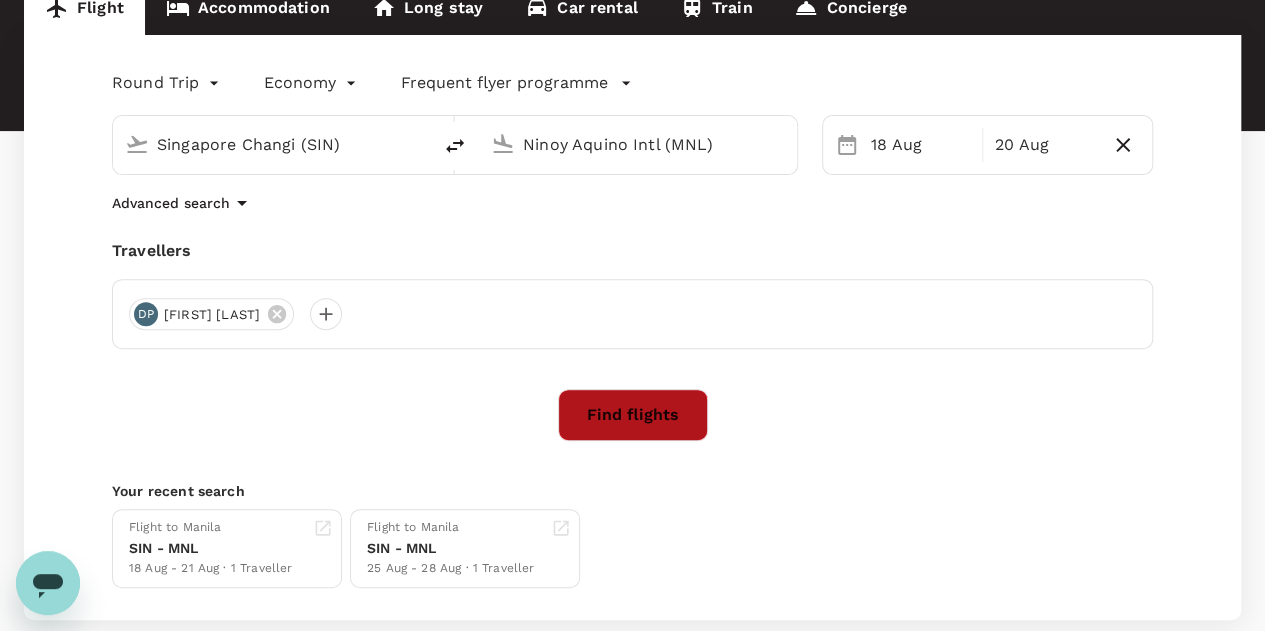 click on "Find flights" at bounding box center (633, 415) 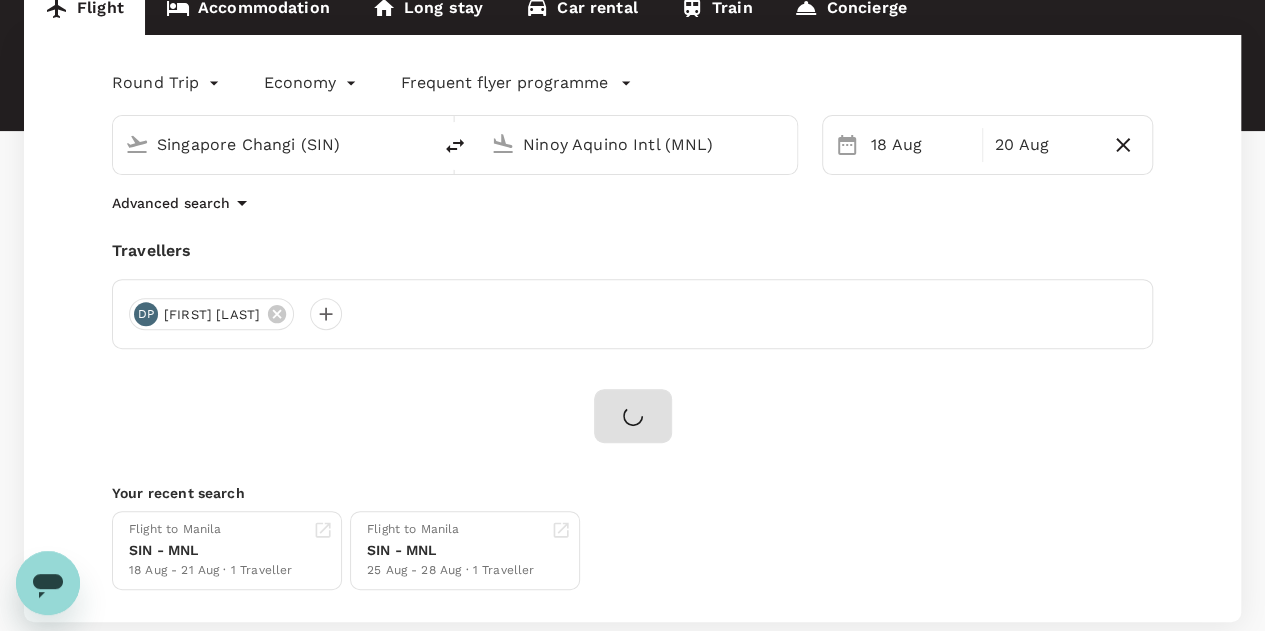 scroll, scrollTop: 0, scrollLeft: 0, axis: both 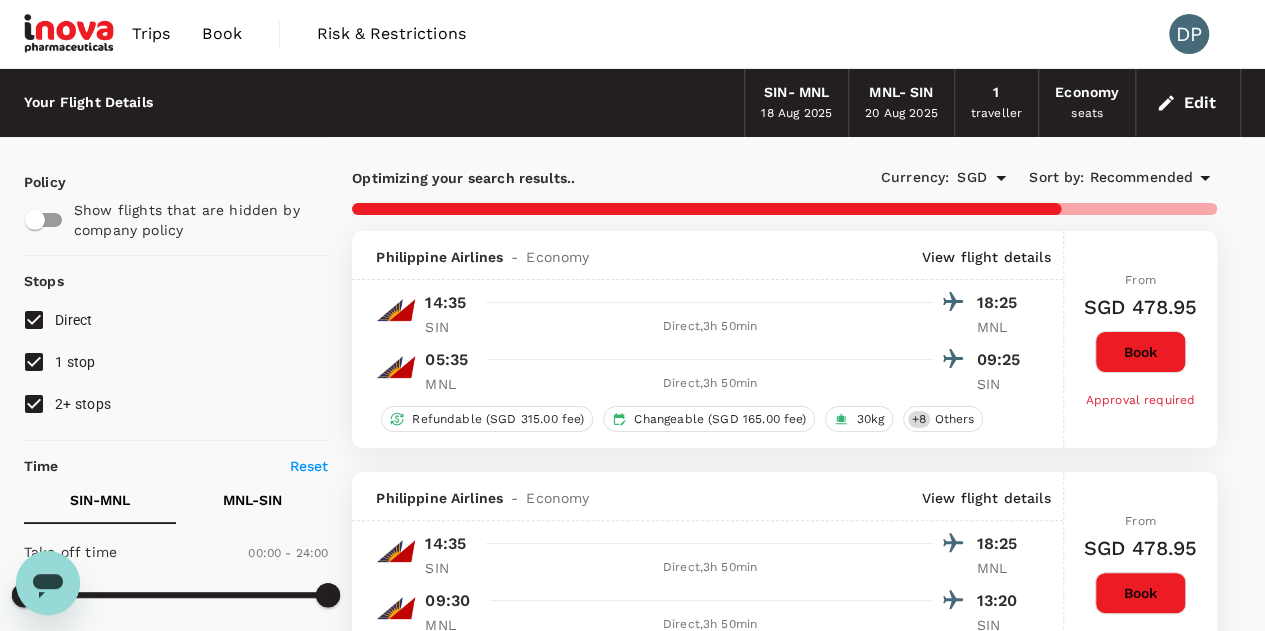 click on "2+ stops" at bounding box center [34, 404] 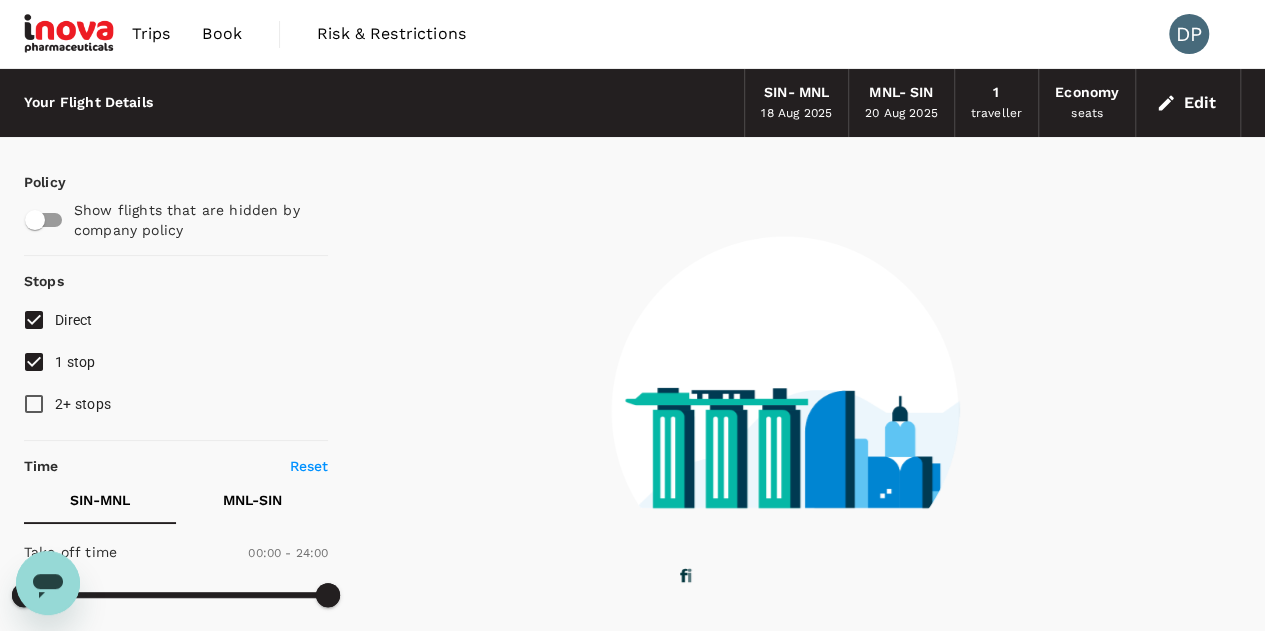 click on "1 stop" at bounding box center (34, 362) 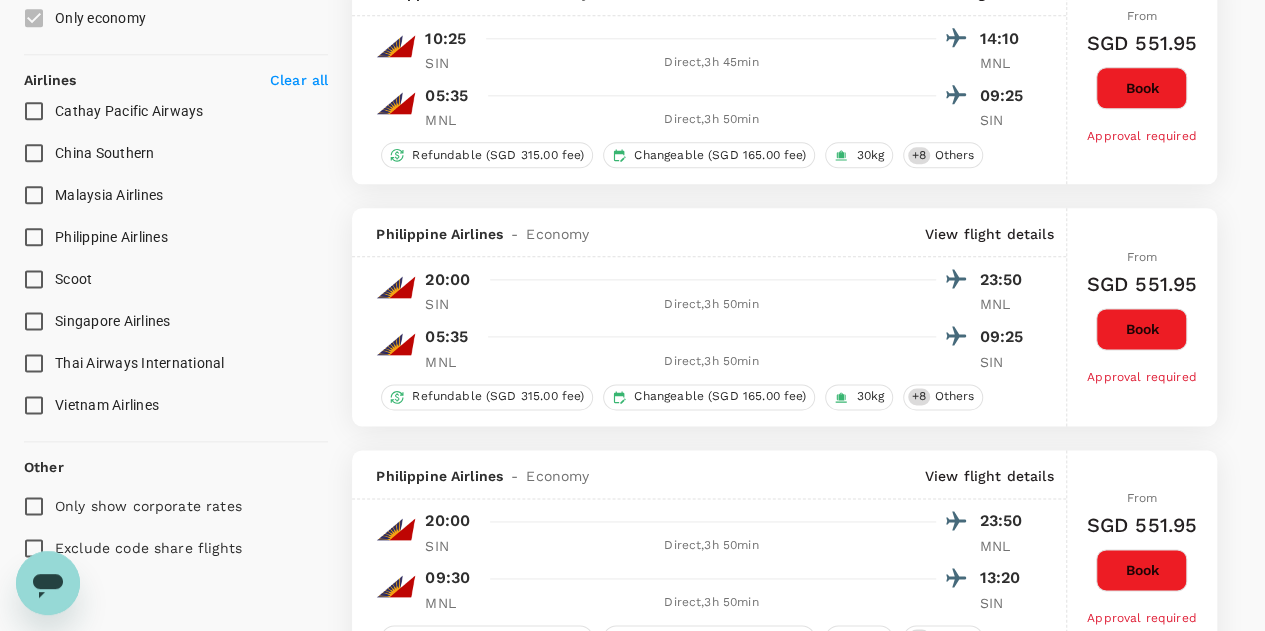 scroll, scrollTop: 1180, scrollLeft: 0, axis: vertical 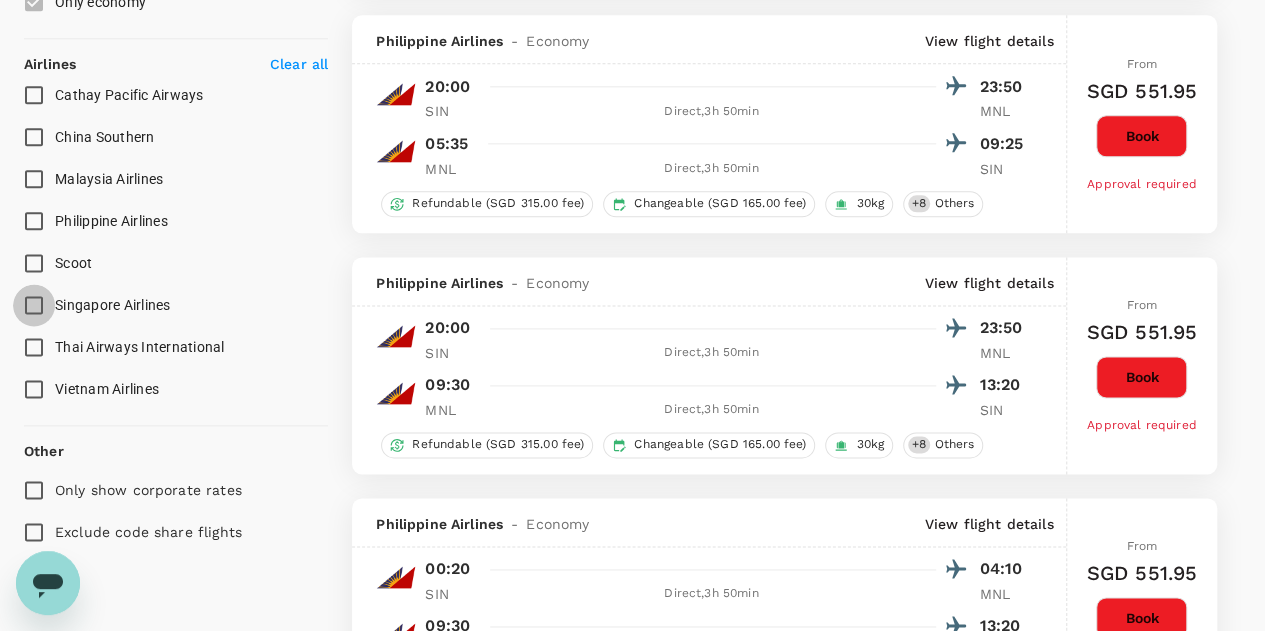 click on "Singapore Airlines" at bounding box center (34, 305) 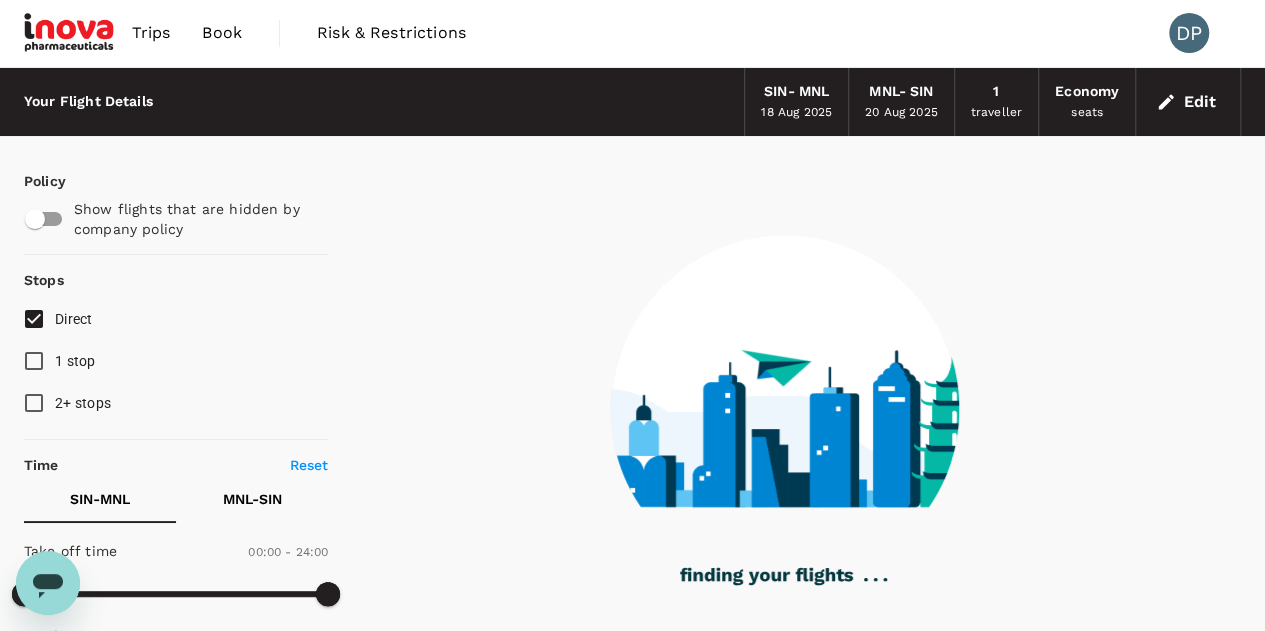 scroll, scrollTop: 0, scrollLeft: 0, axis: both 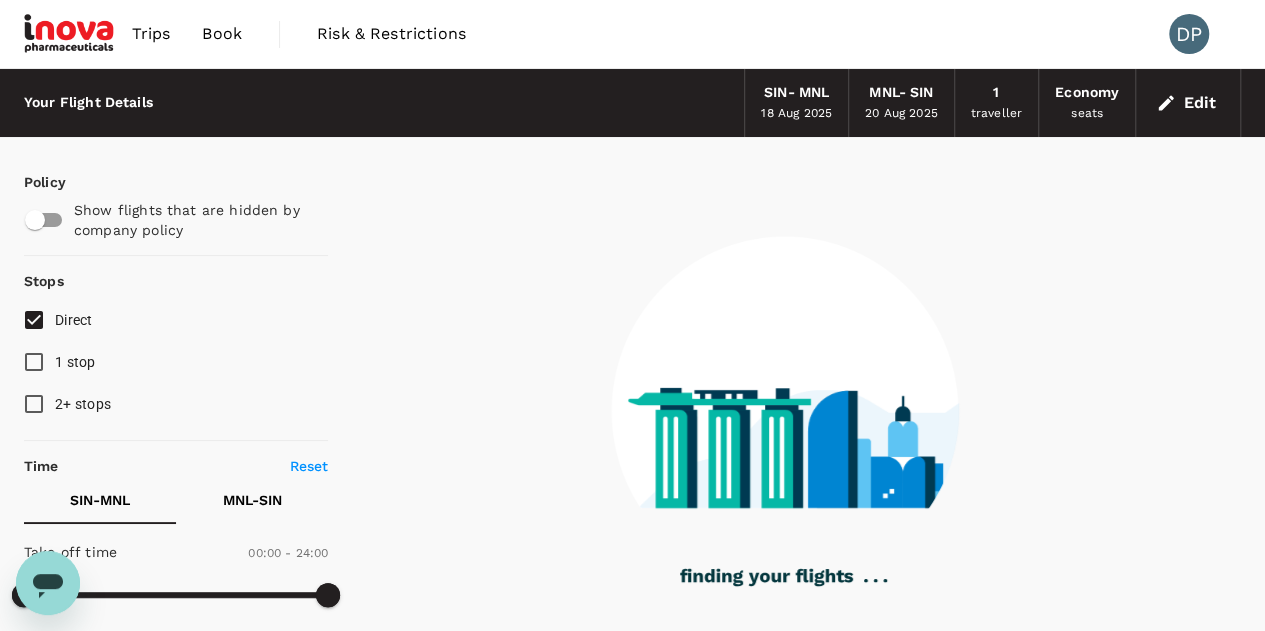 type on "1205" 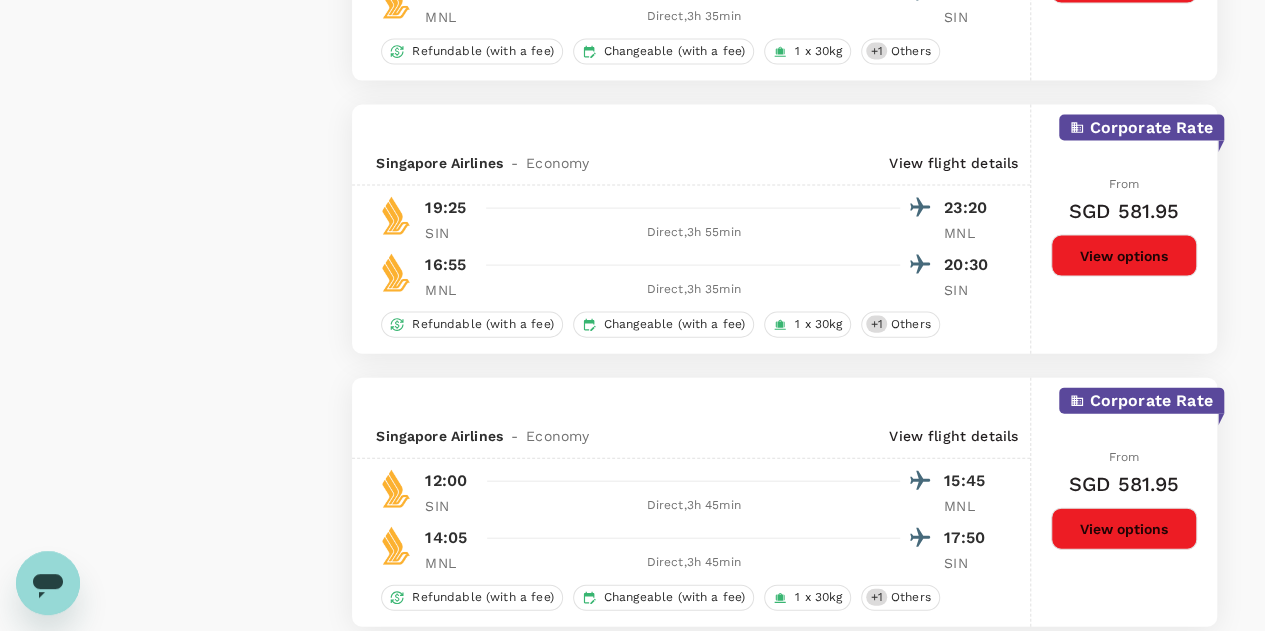 scroll, scrollTop: 2039, scrollLeft: 0, axis: vertical 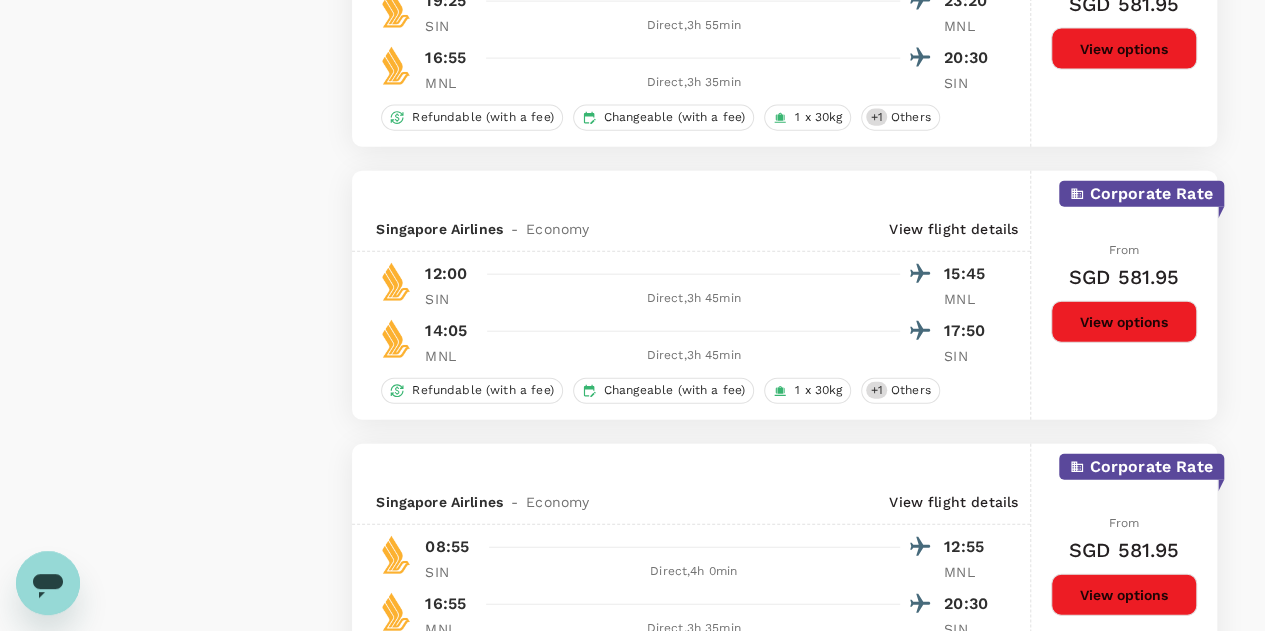 checkbox on "false" 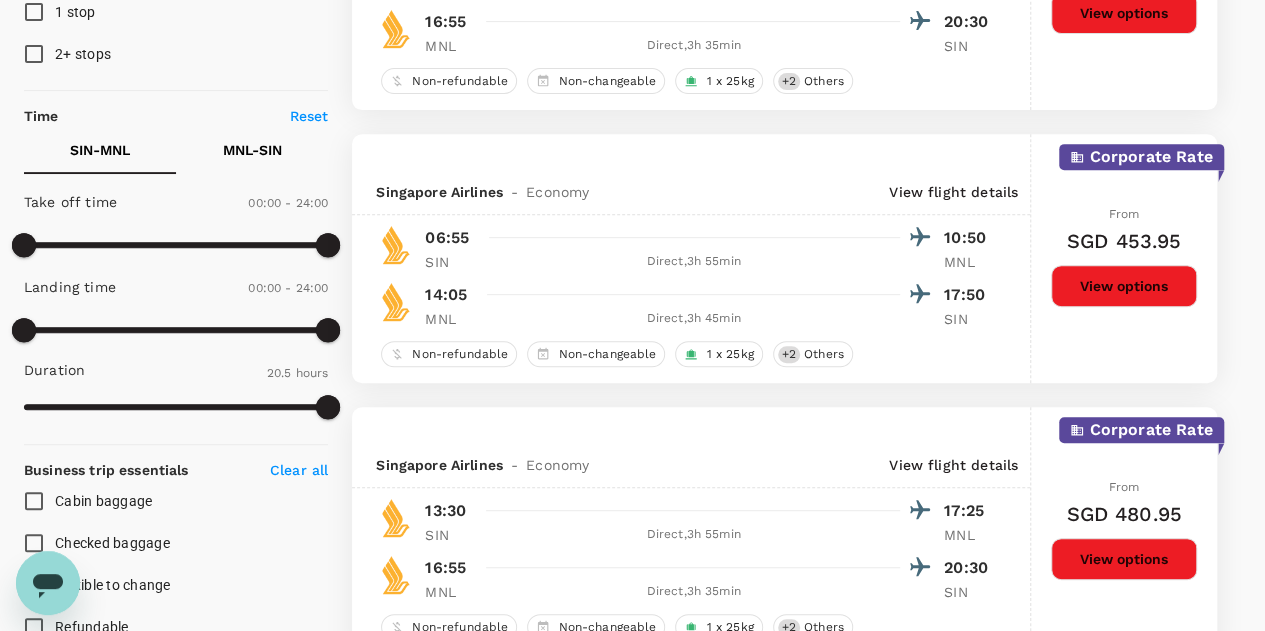 scroll, scrollTop: 0, scrollLeft: 0, axis: both 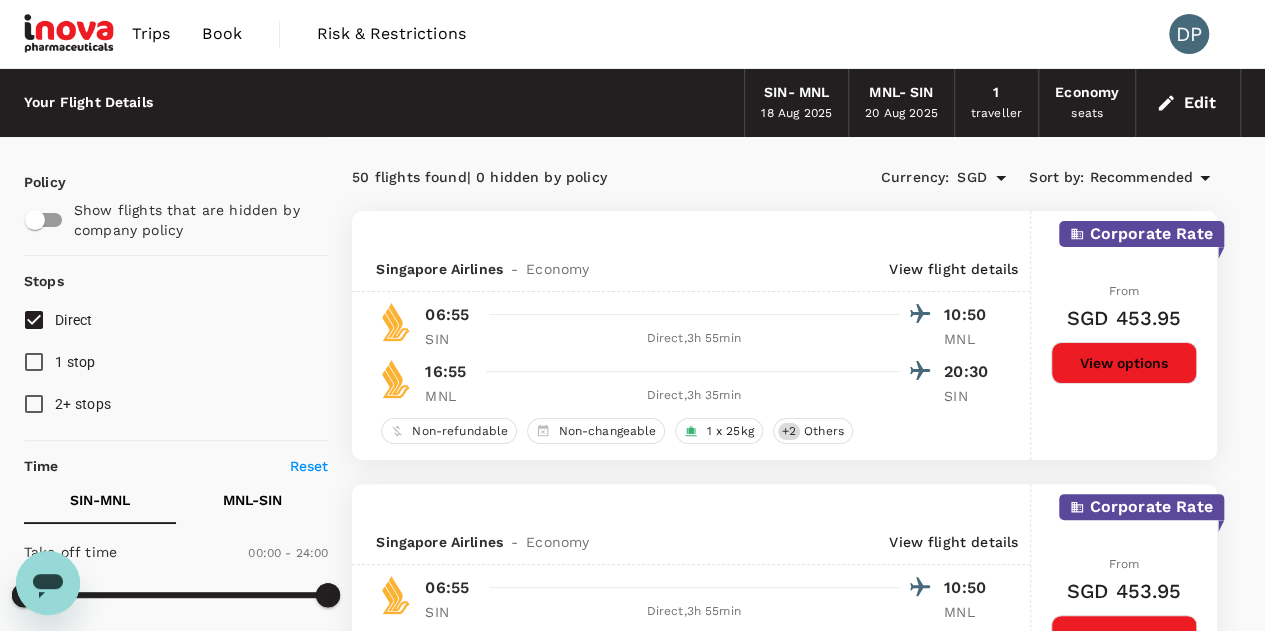 click on "Recommended" at bounding box center (1141, 178) 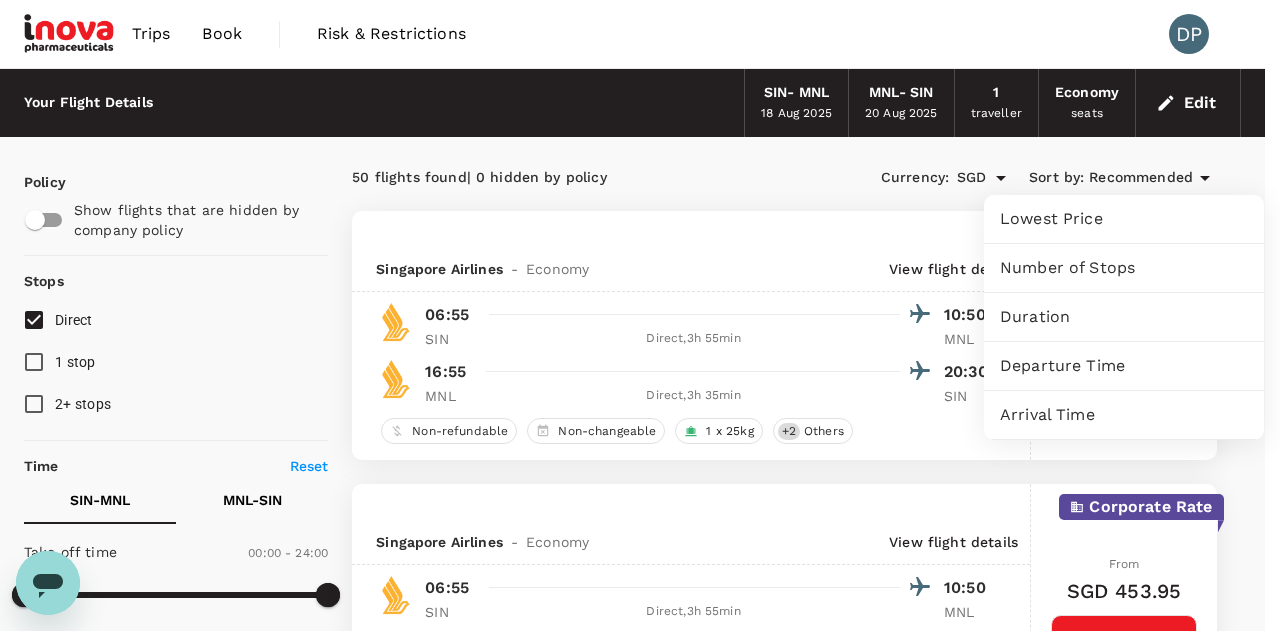 click on "Lowest Price" at bounding box center [1124, 219] 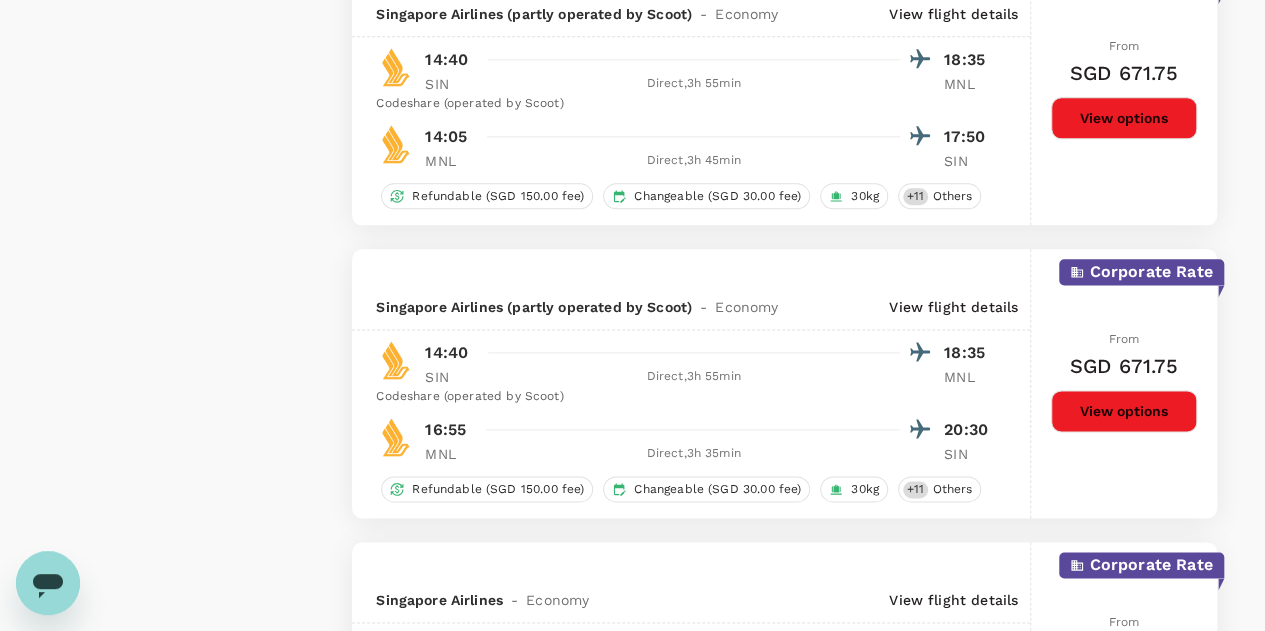 scroll, scrollTop: 4938, scrollLeft: 0, axis: vertical 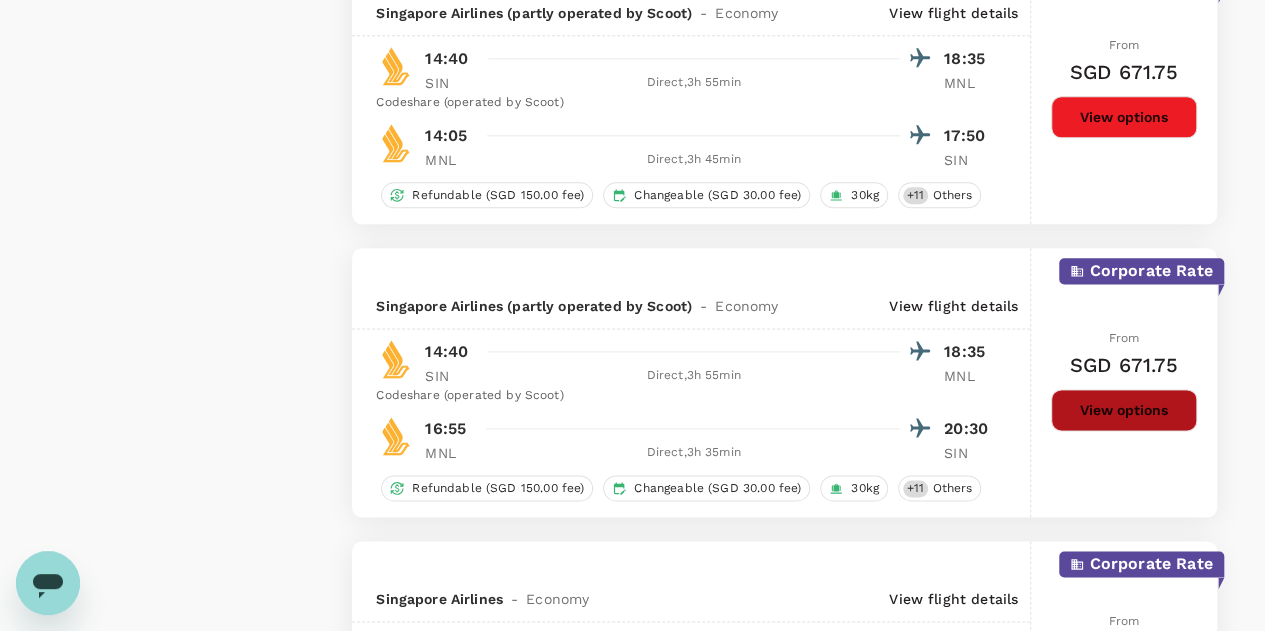 click on "View options" at bounding box center (1124, 410) 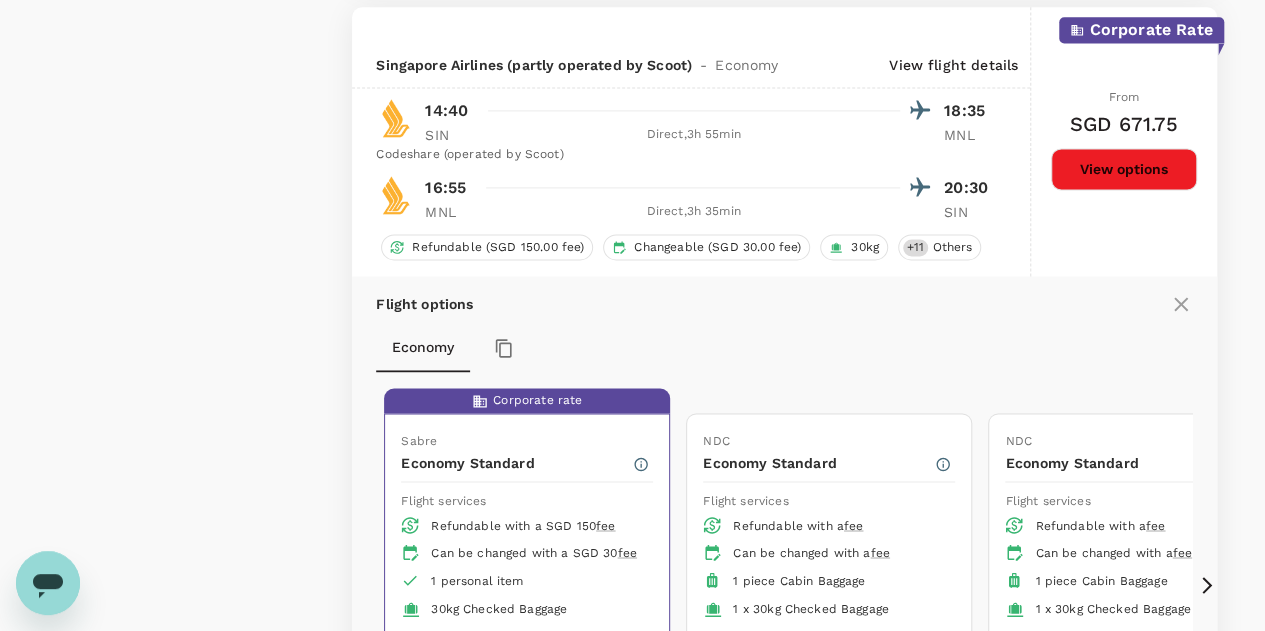 scroll, scrollTop: 5396, scrollLeft: 0, axis: vertical 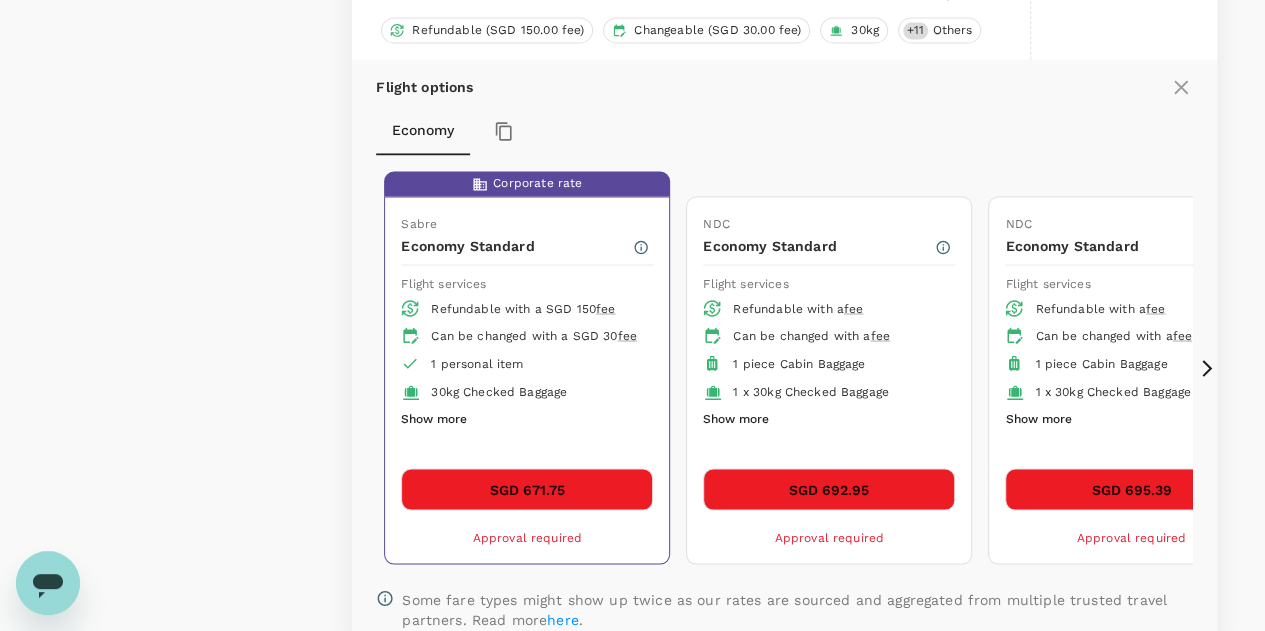 click on "SGD 671.75" at bounding box center (527, 489) 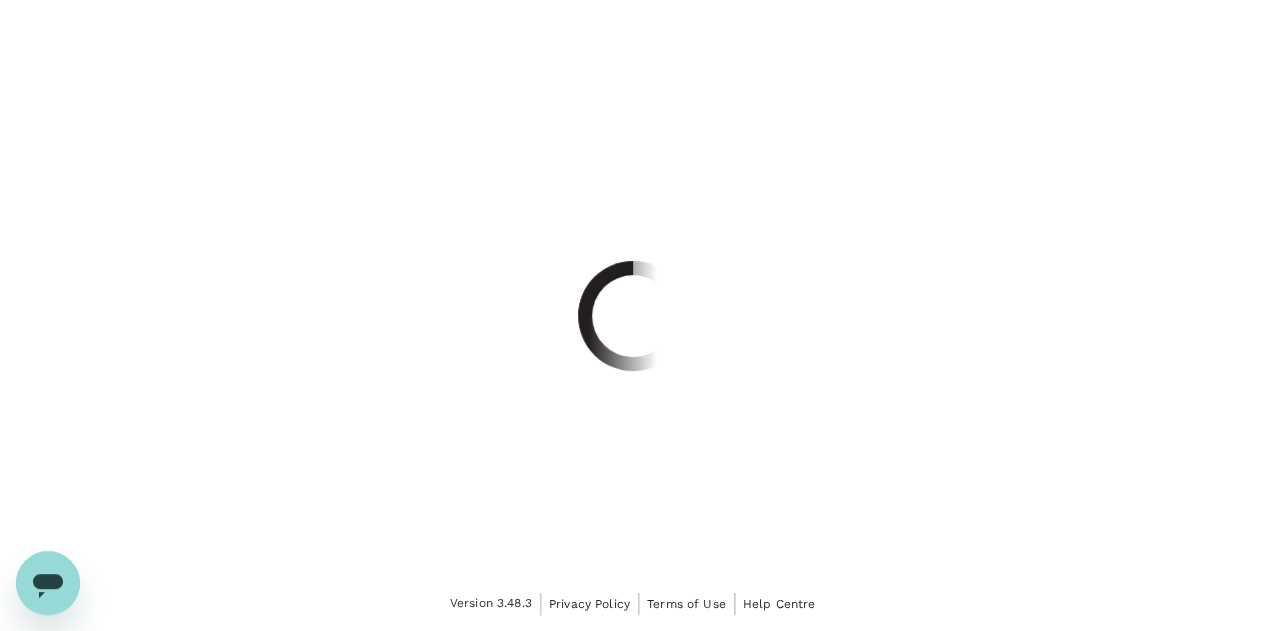 scroll, scrollTop: 0, scrollLeft: 0, axis: both 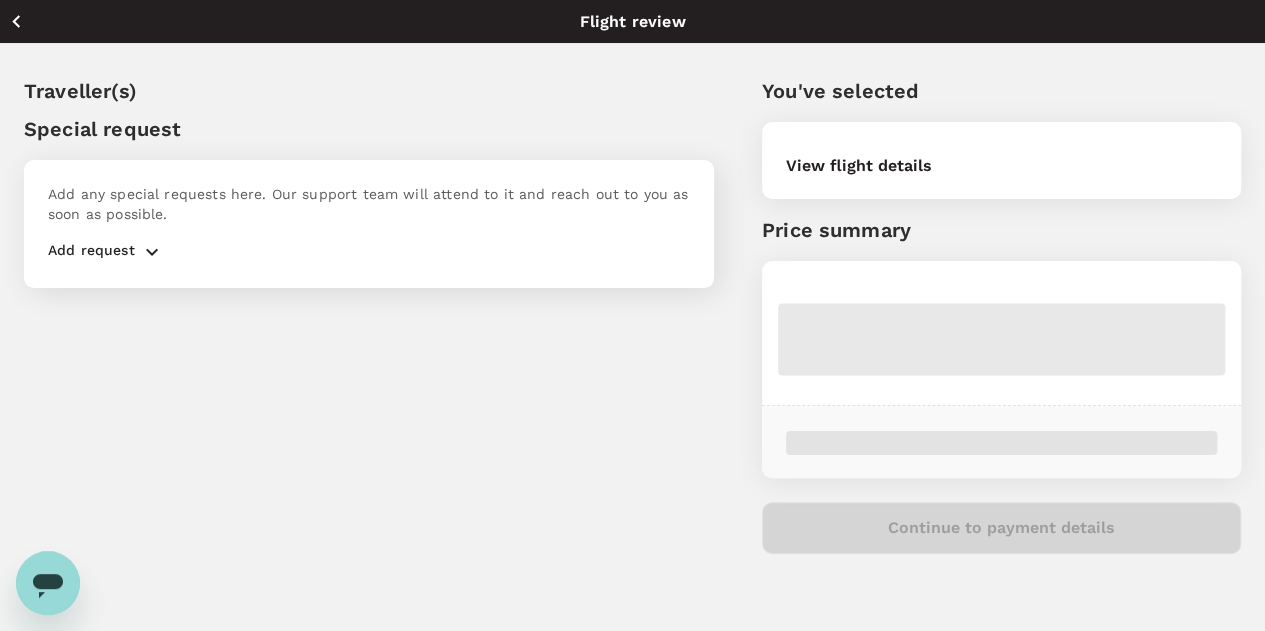 click 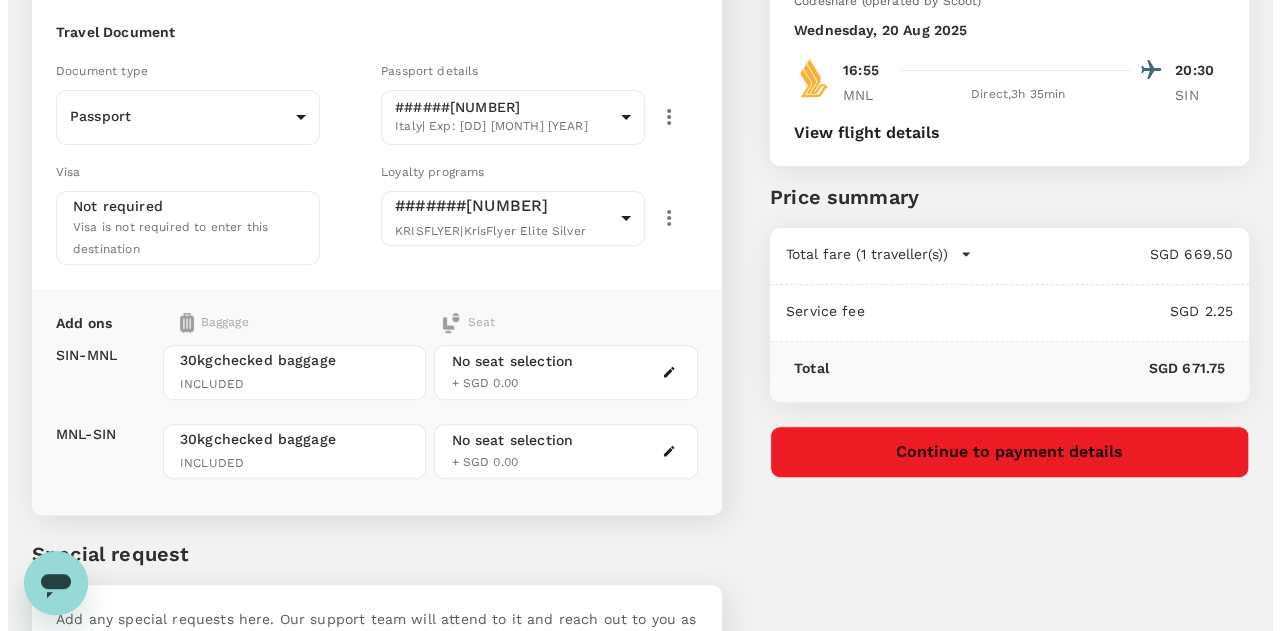 scroll, scrollTop: 328, scrollLeft: 0, axis: vertical 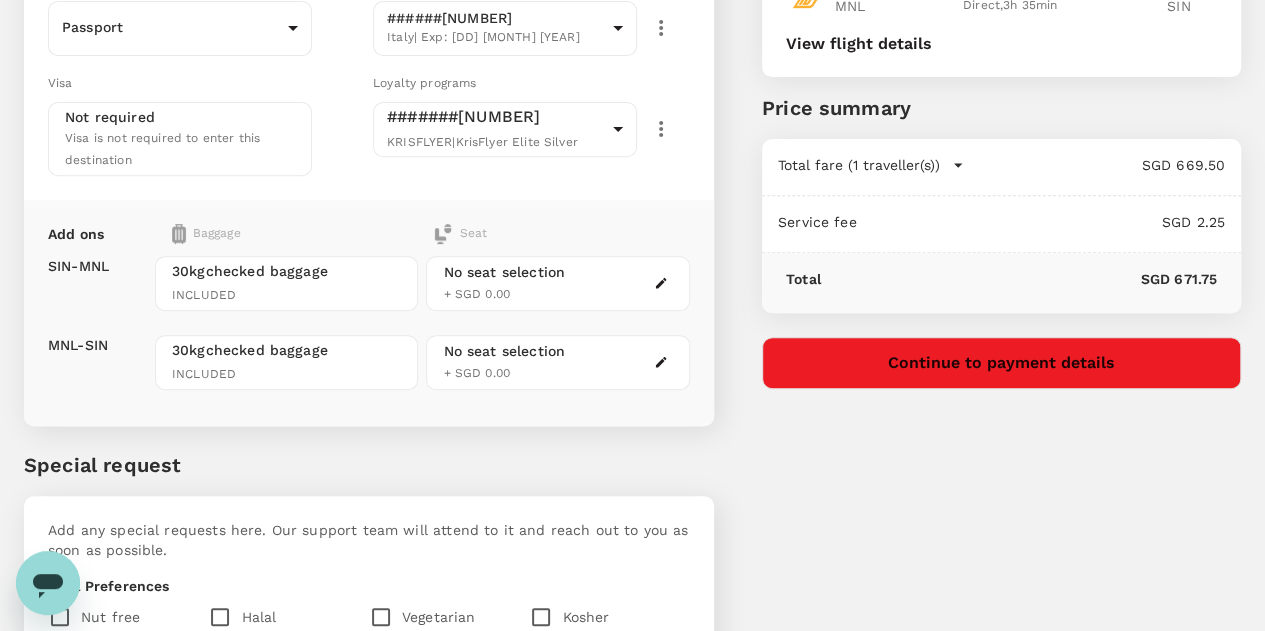 click 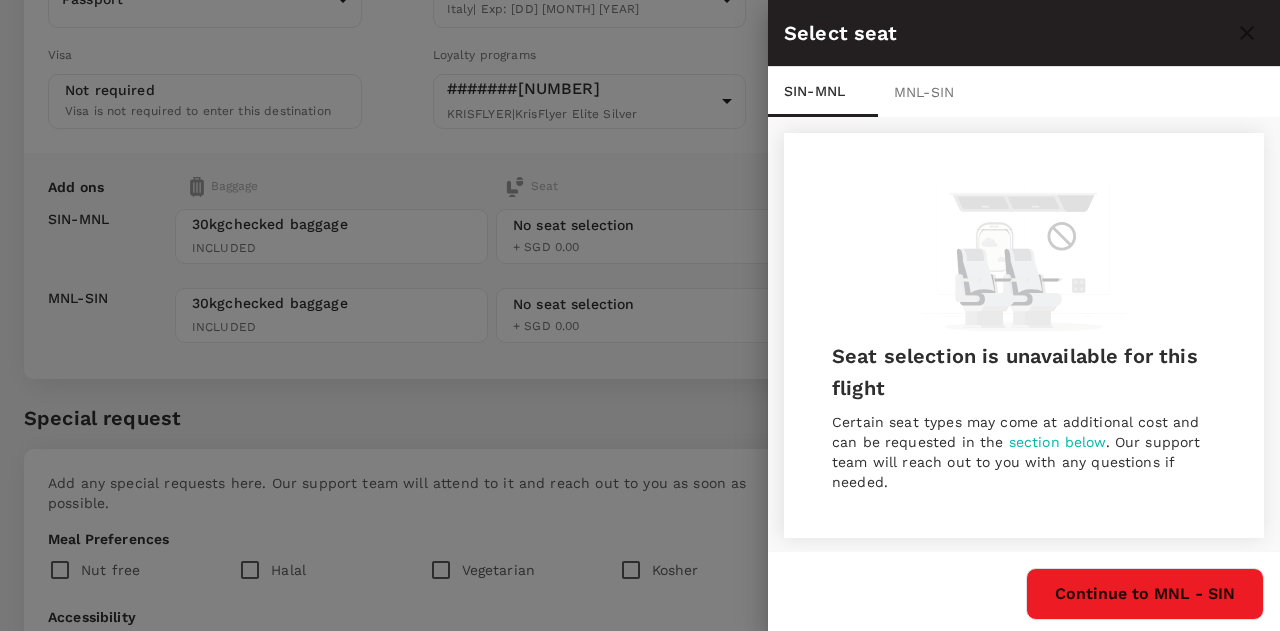 scroll, scrollTop: 2, scrollLeft: 0, axis: vertical 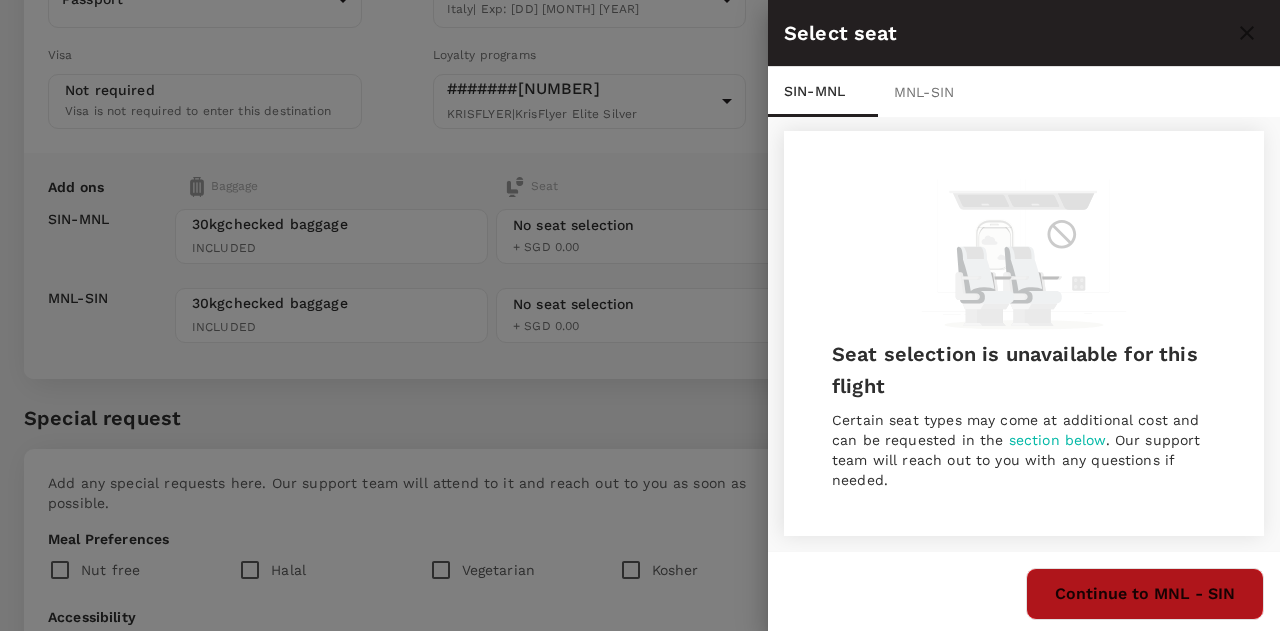 click on "Continue to   MNL - SIN" at bounding box center (1145, 594) 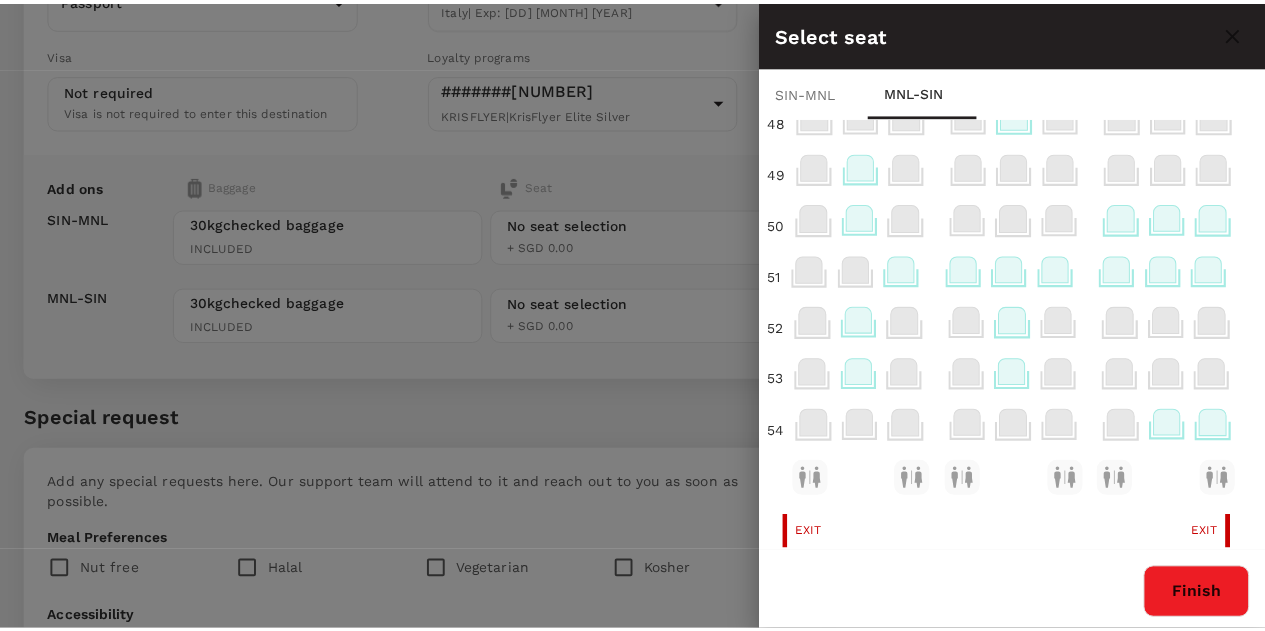 scroll, scrollTop: 529, scrollLeft: 32, axis: both 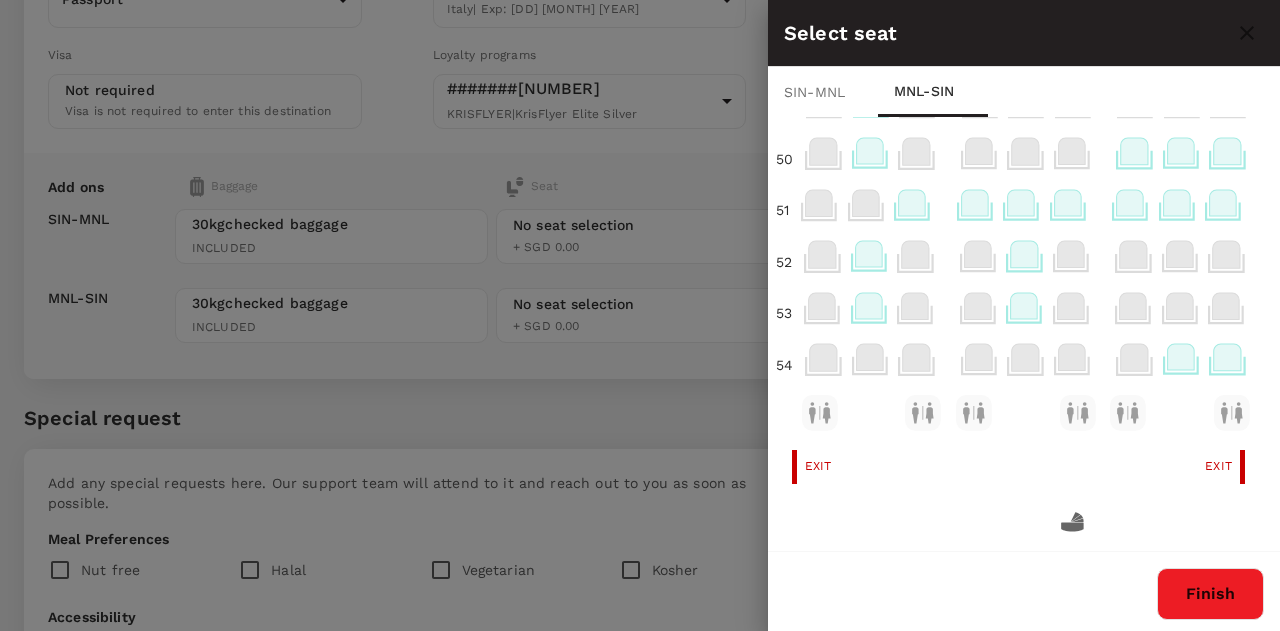click 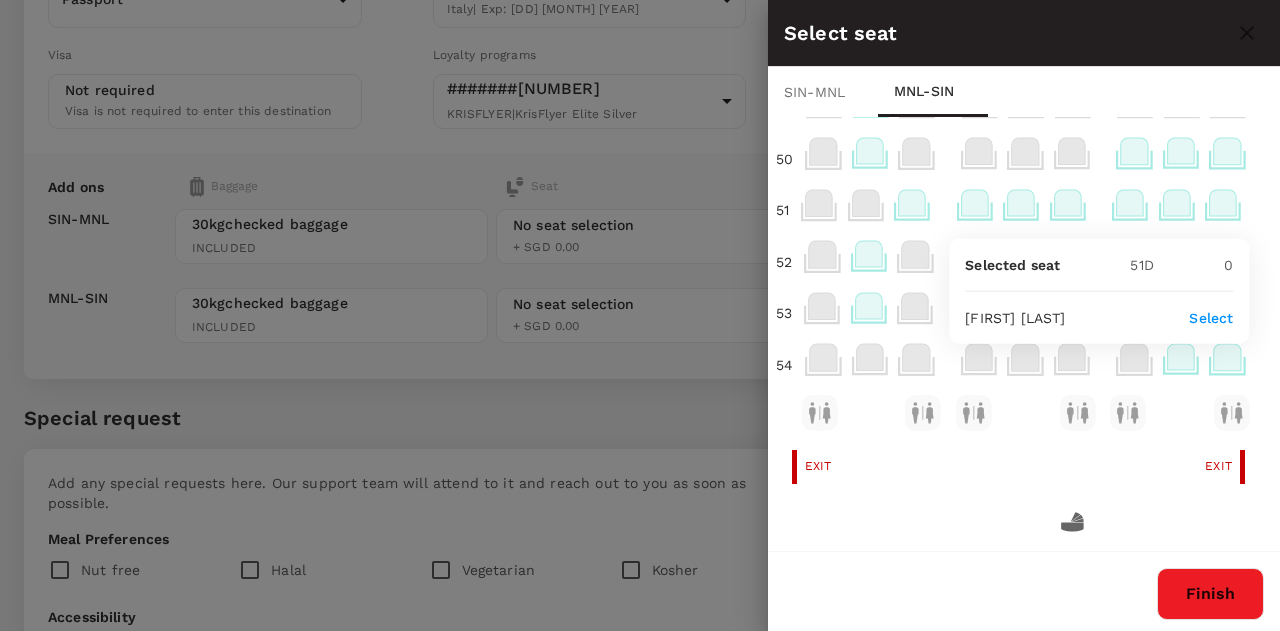 click on "Select" at bounding box center (1211, 318) 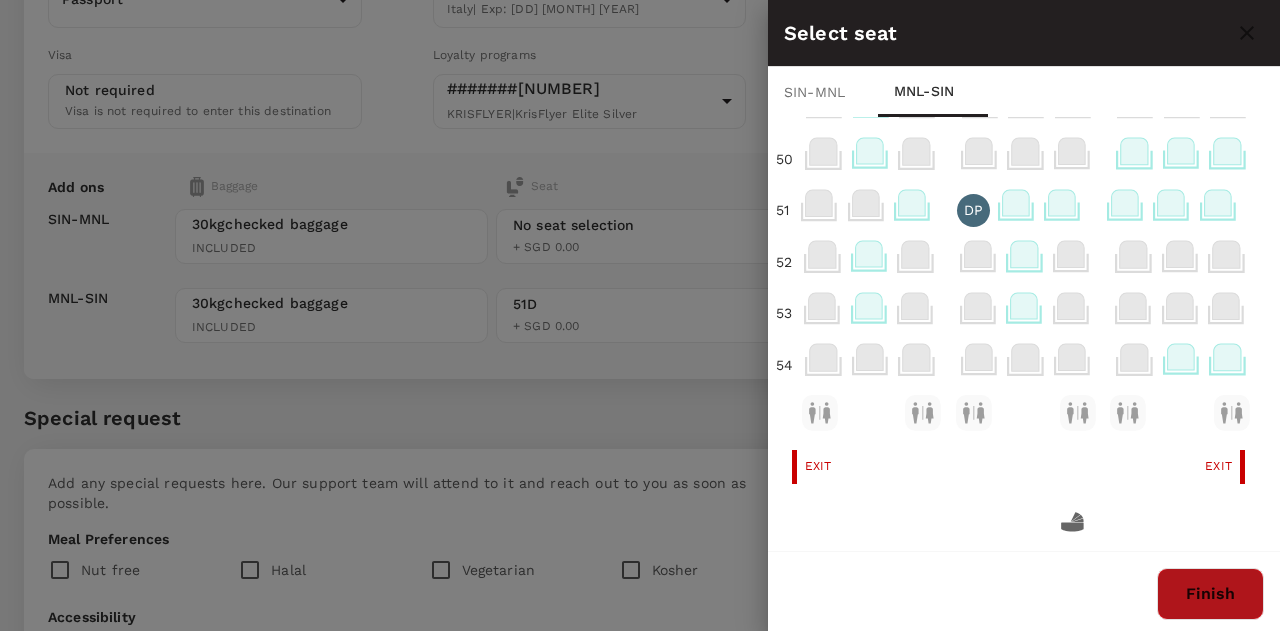 click on "Finish" at bounding box center [1210, 594] 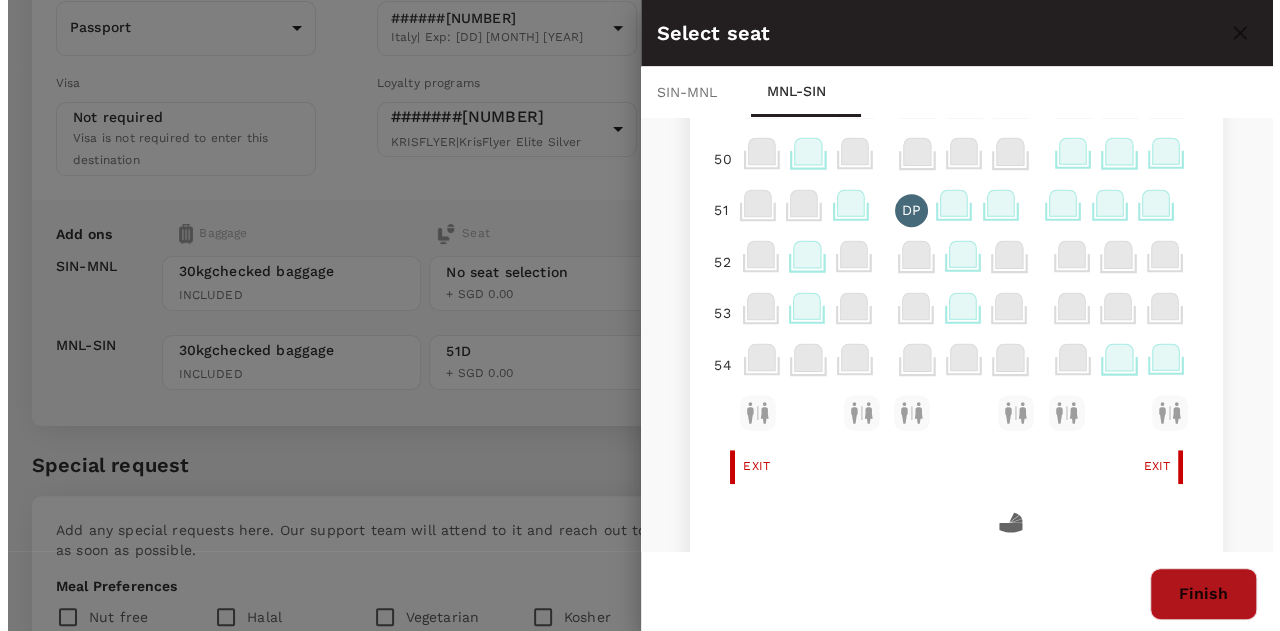 scroll, scrollTop: 0, scrollLeft: 0, axis: both 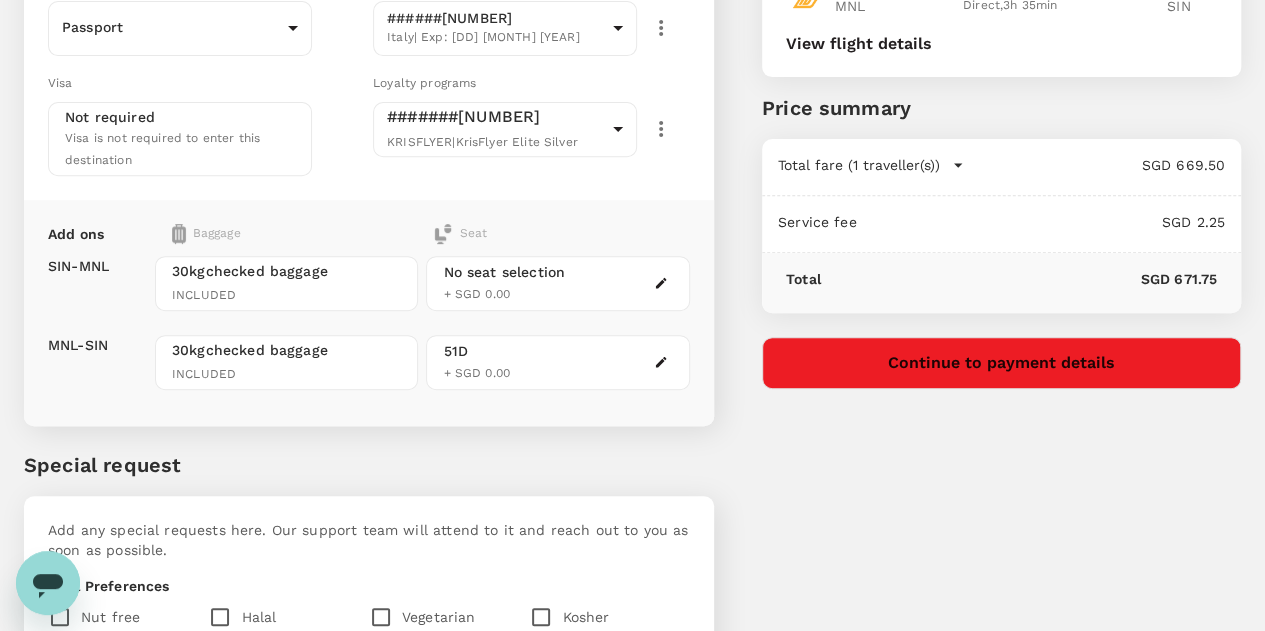 click 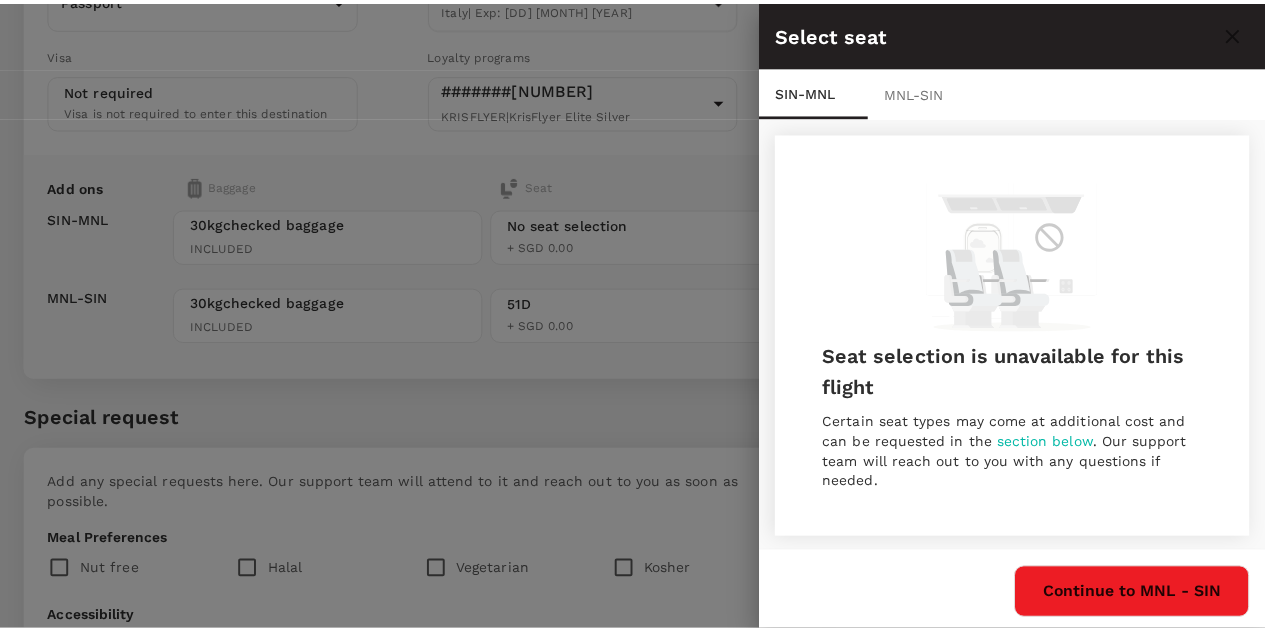 scroll, scrollTop: 2, scrollLeft: 0, axis: vertical 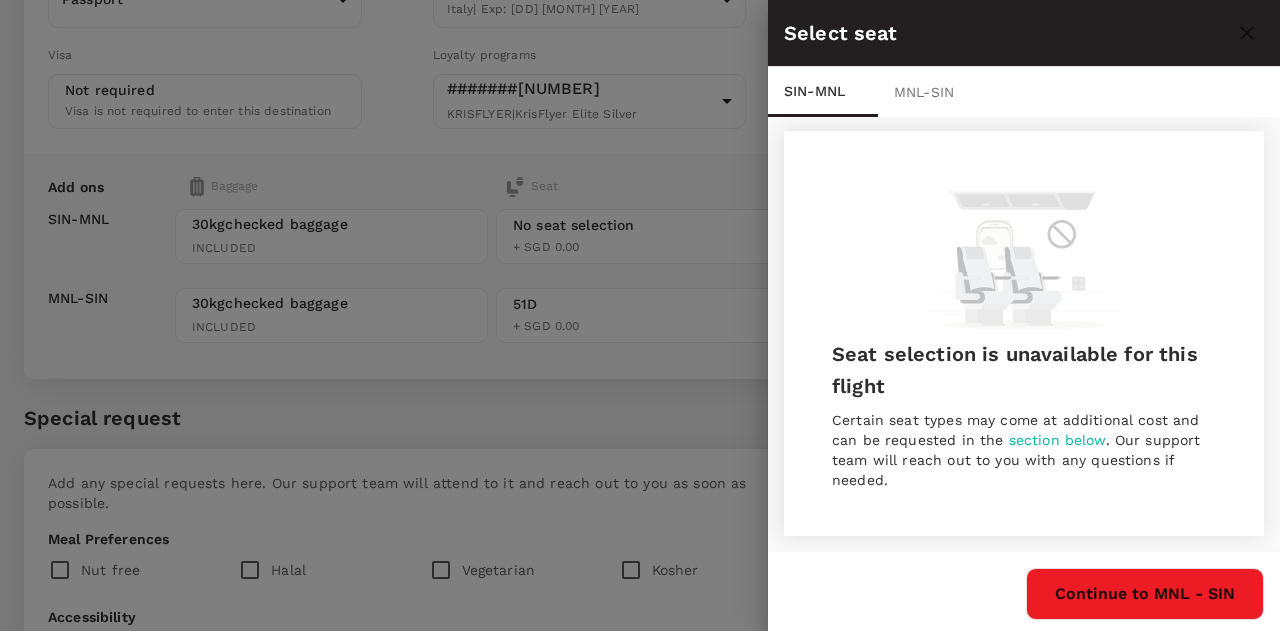 click on "section below" at bounding box center (1057, 440) 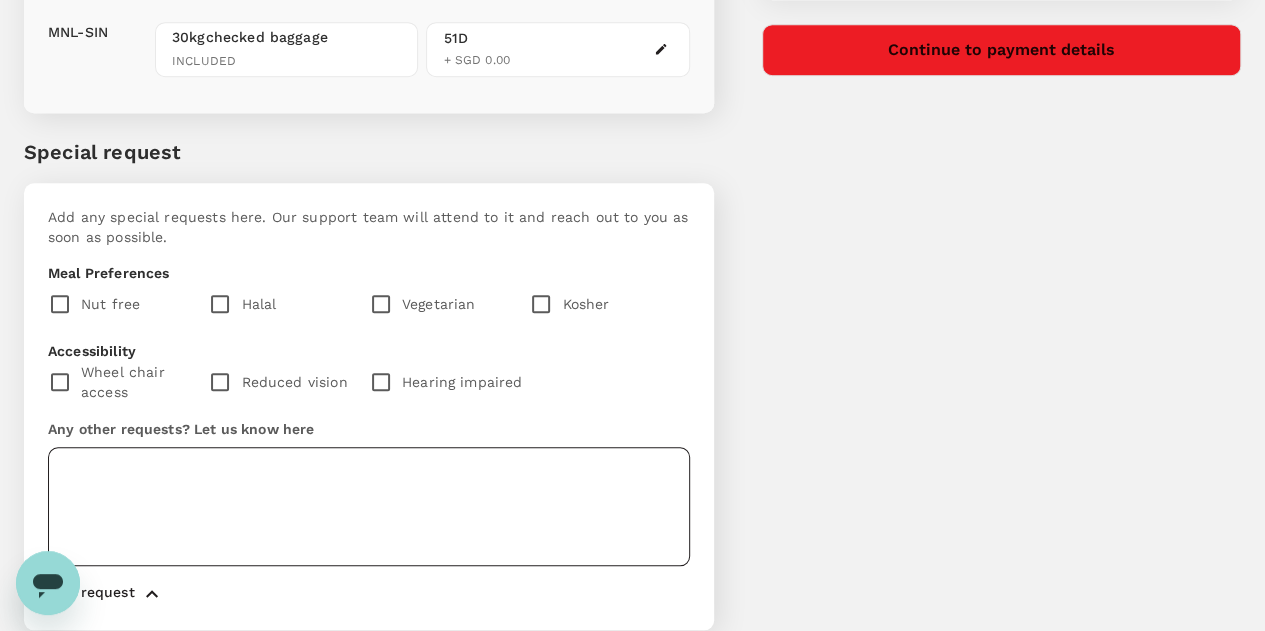scroll, scrollTop: 646, scrollLeft: 0, axis: vertical 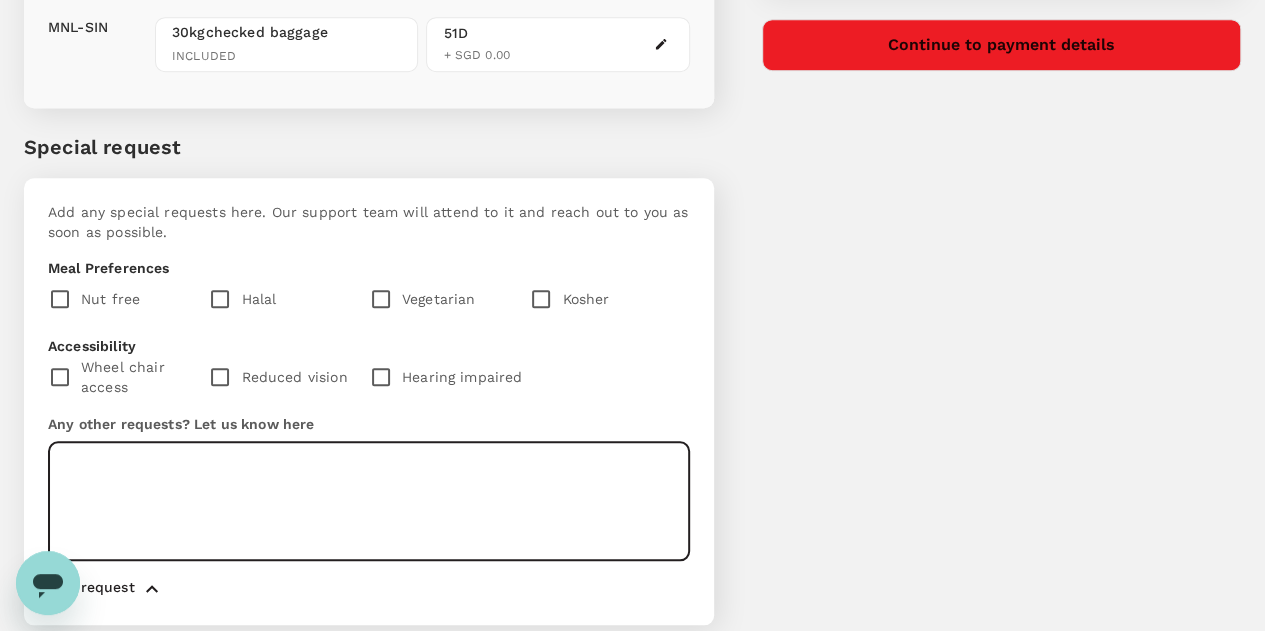 drag, startPoint x: 300, startPoint y: 454, endPoint x: 248, endPoint y: 445, distance: 52.773098 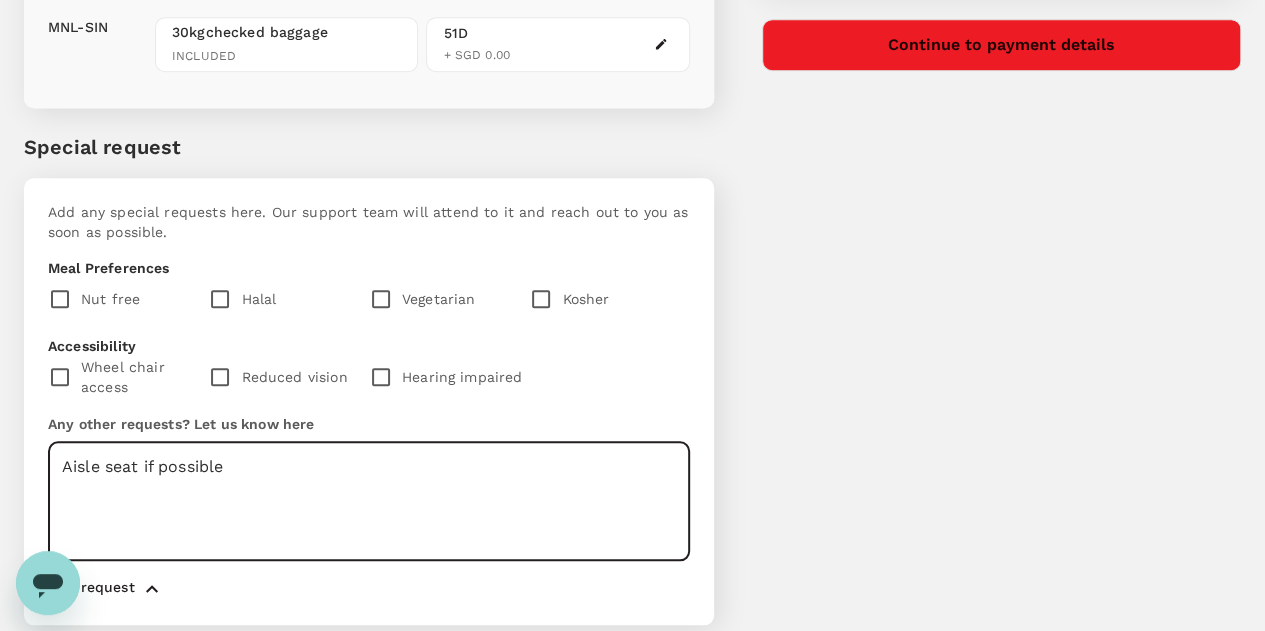 type on "Aisle seat if possible" 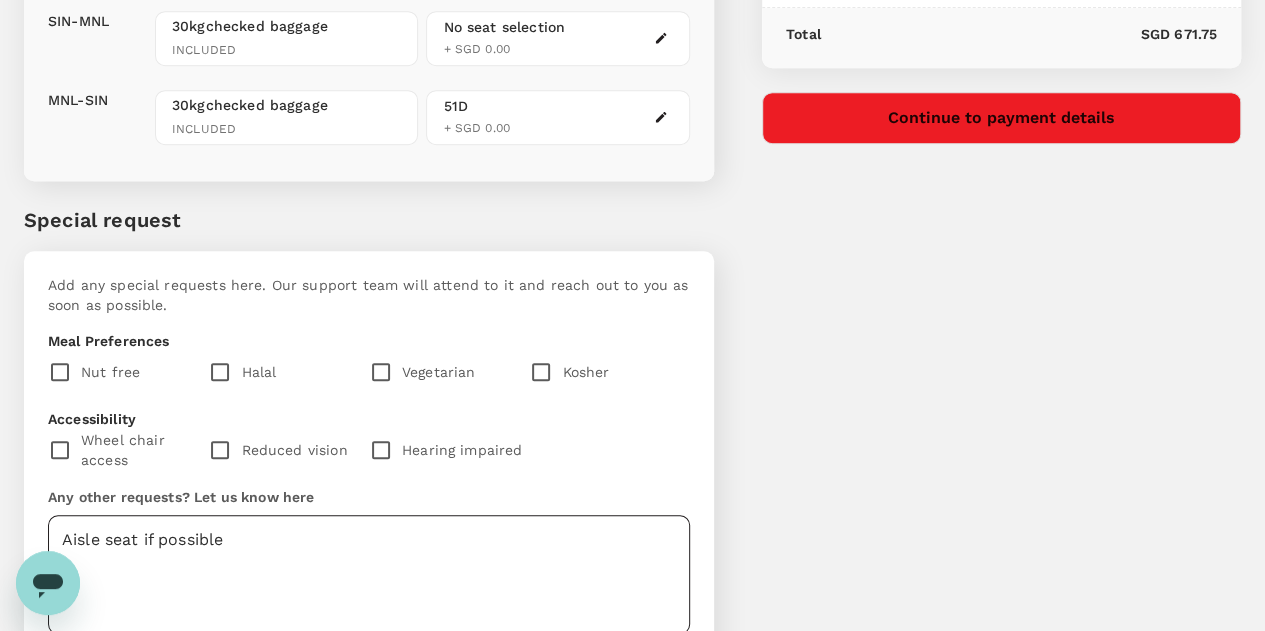 scroll, scrollTop: 646, scrollLeft: 0, axis: vertical 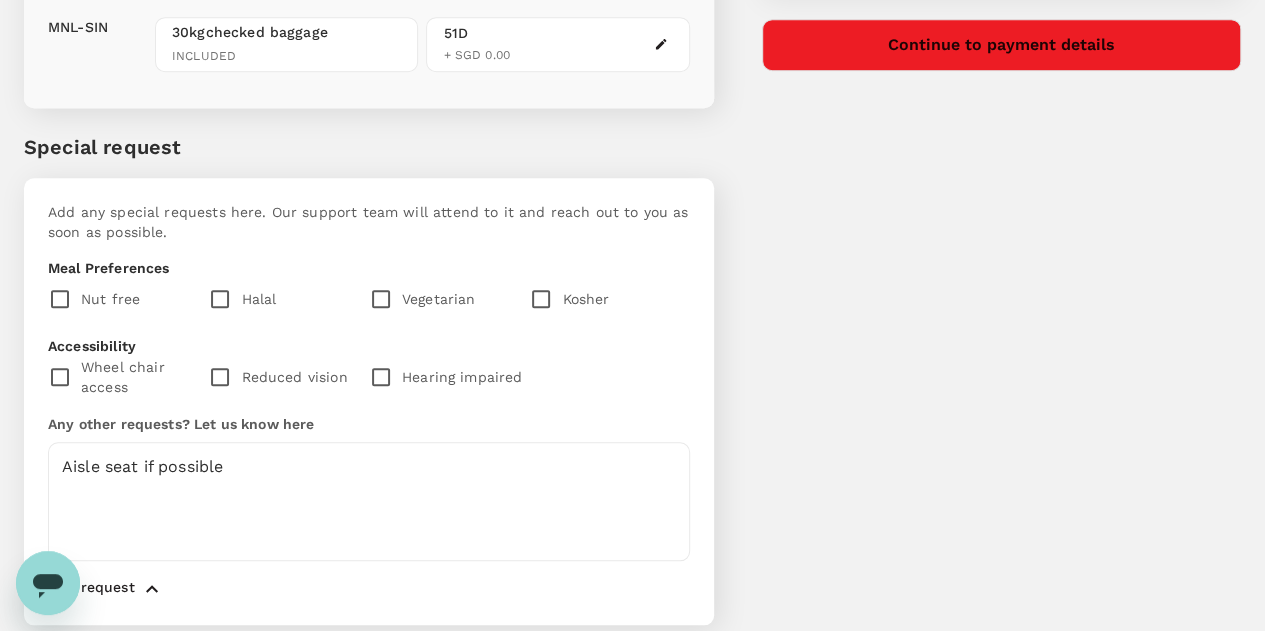 click 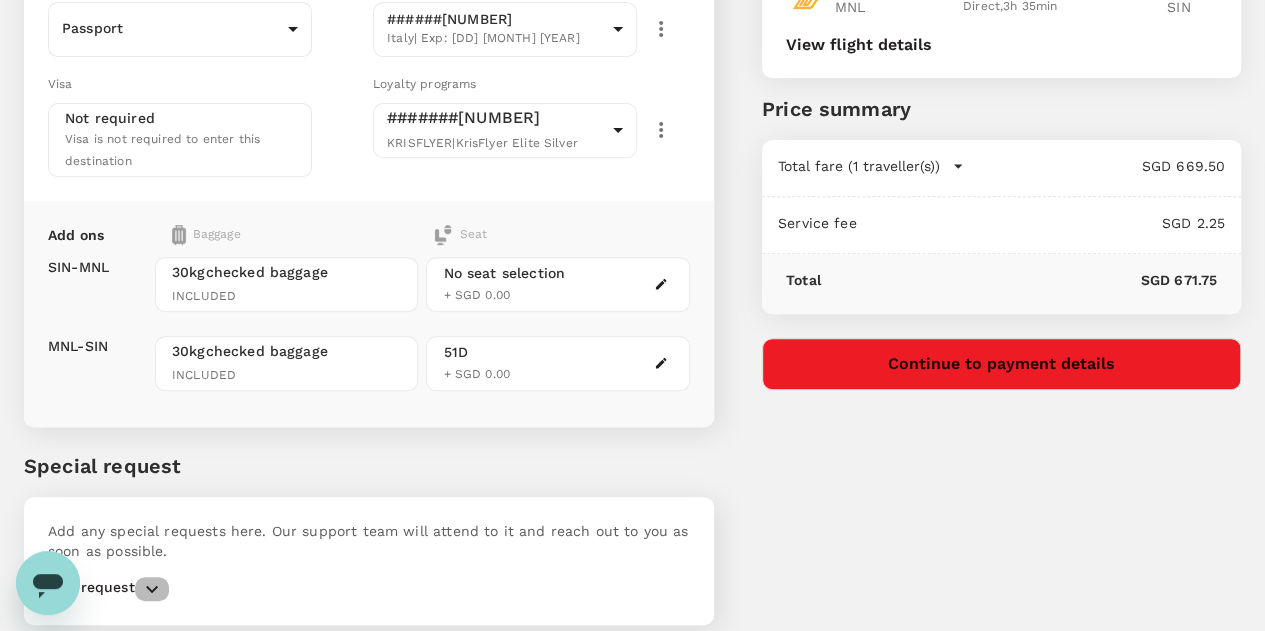 click 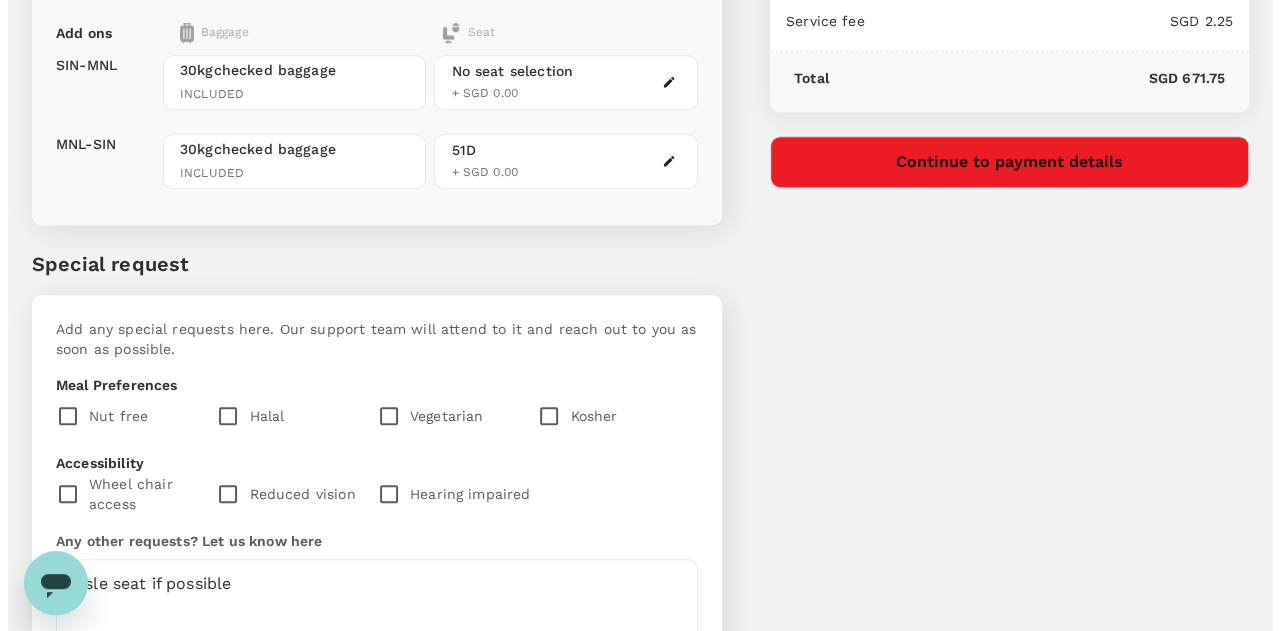scroll, scrollTop: 531, scrollLeft: 0, axis: vertical 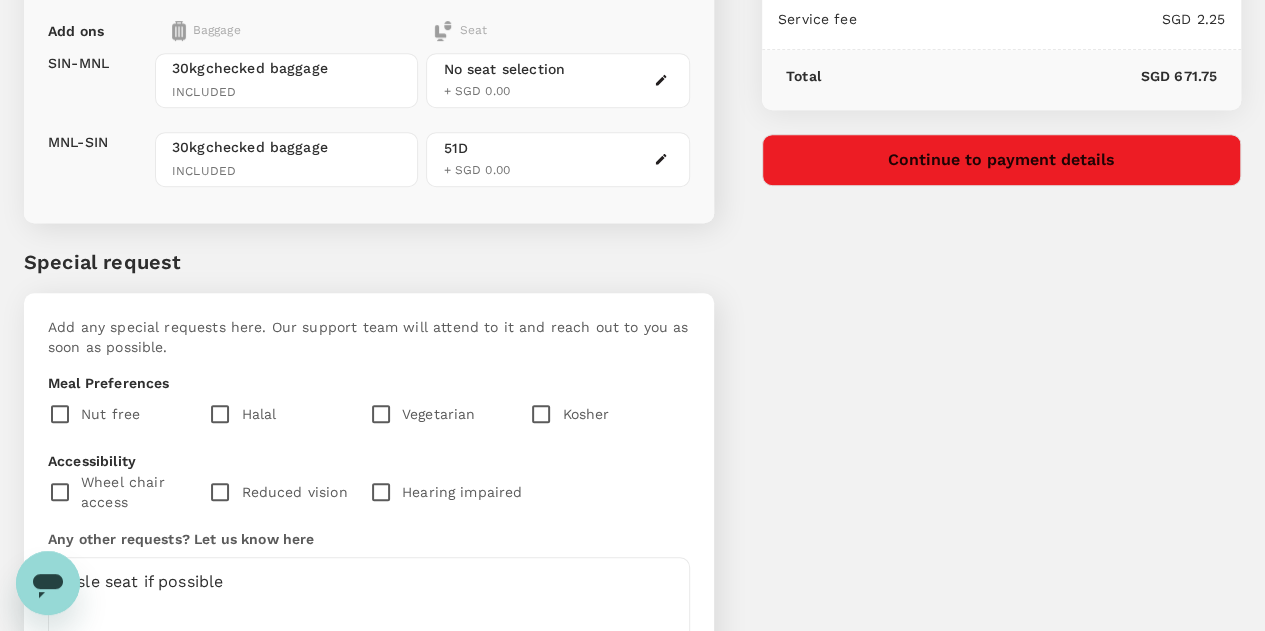 click at bounding box center [661, 159] 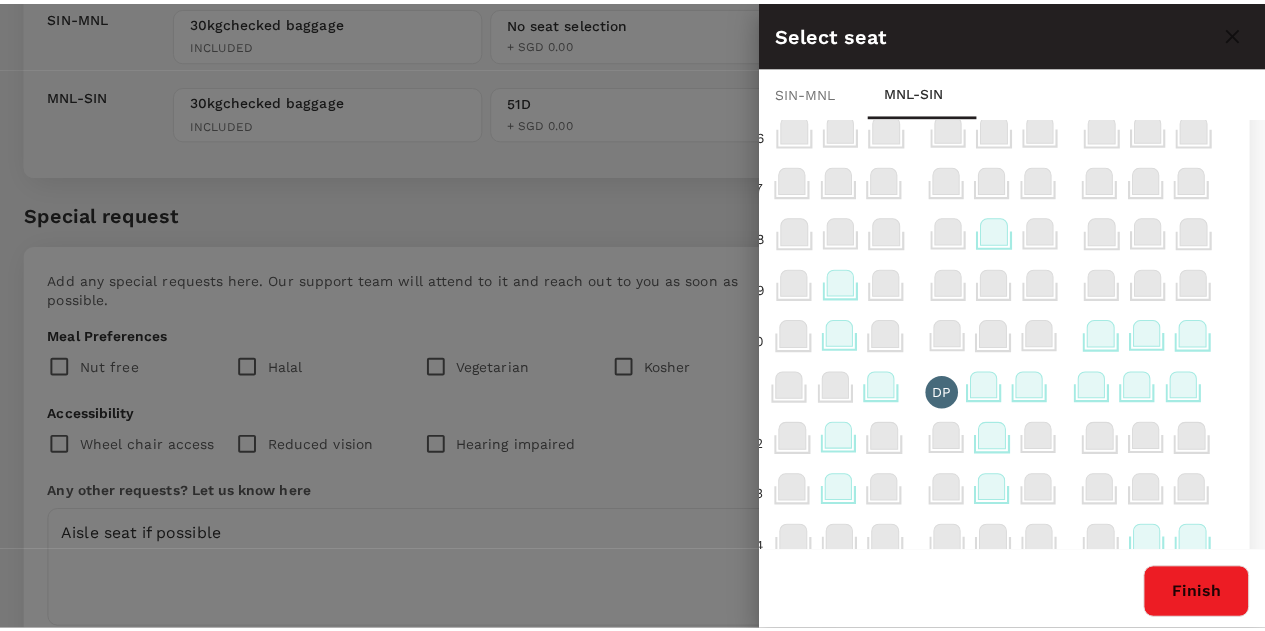 scroll, scrollTop: 349, scrollLeft: 0, axis: vertical 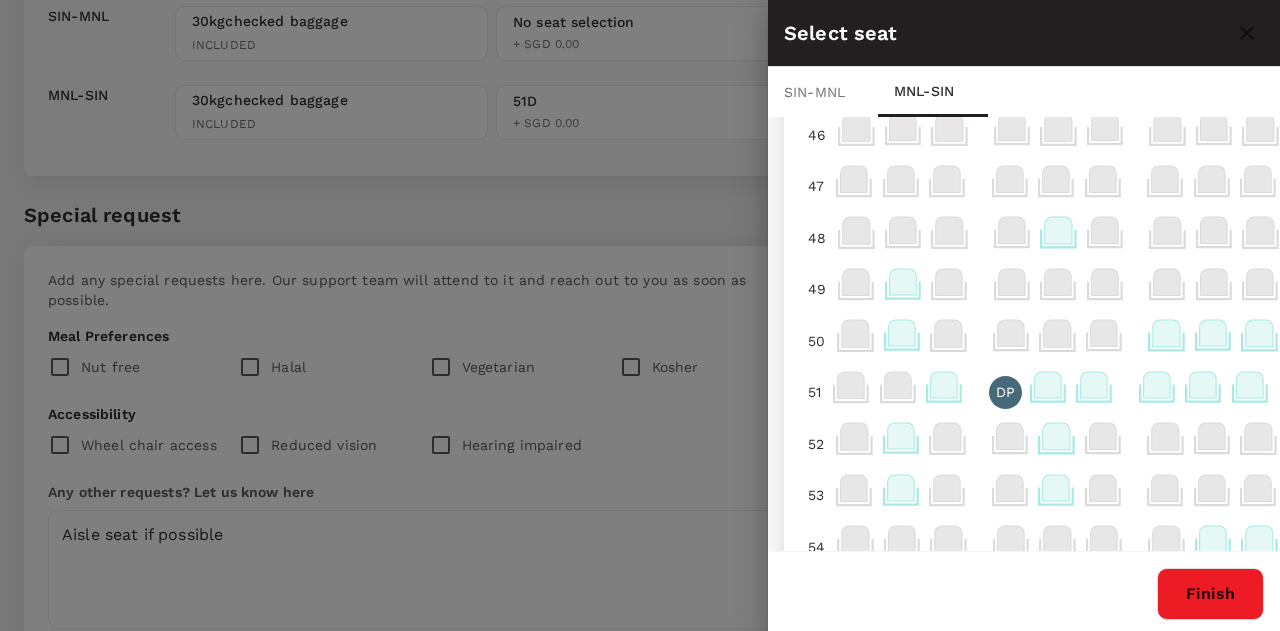 click on "Finish" at bounding box center [1210, 594] 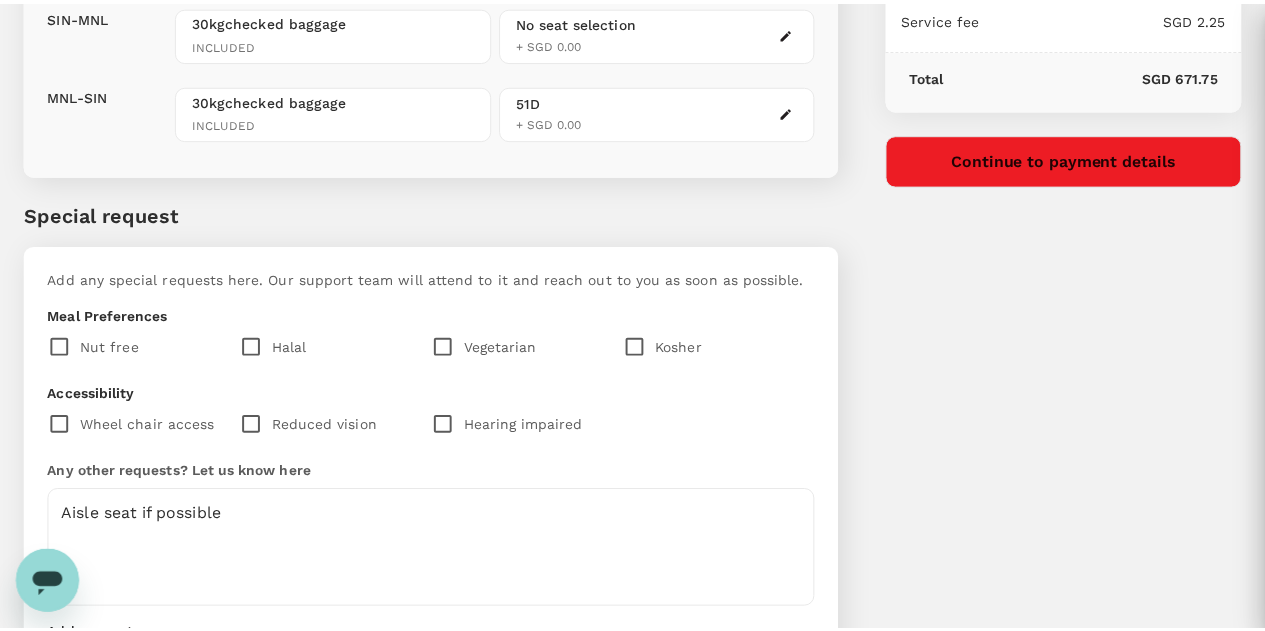 scroll, scrollTop: 0, scrollLeft: 0, axis: both 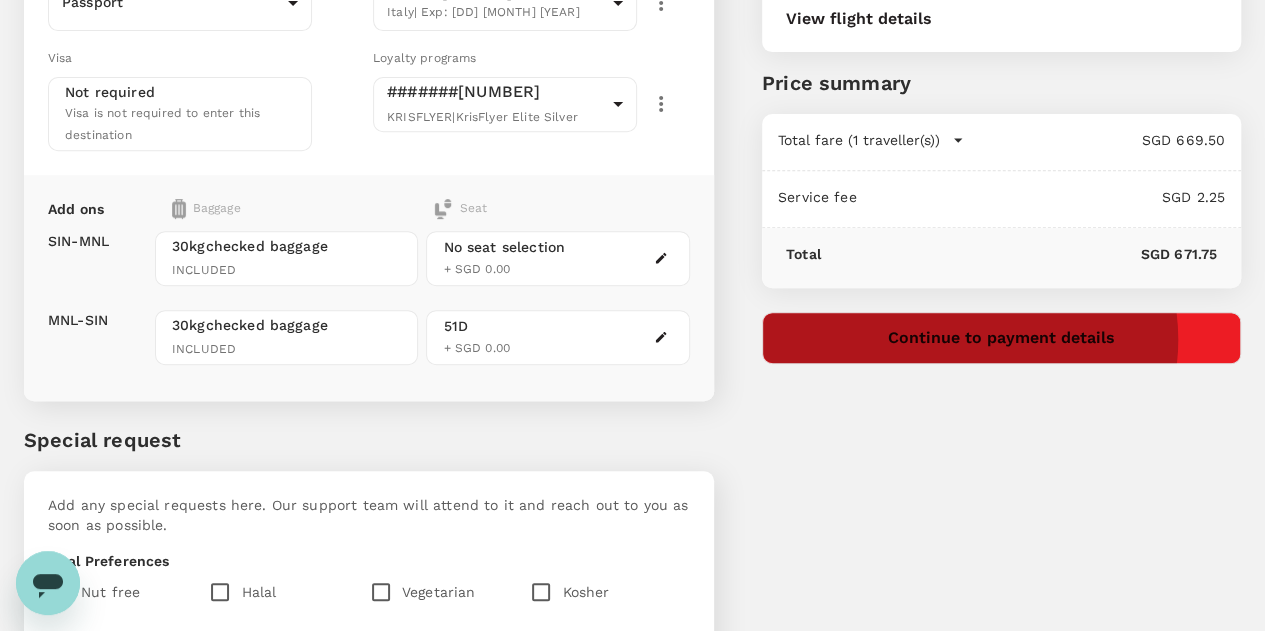click on "Continue to payment details" at bounding box center (1001, 338) 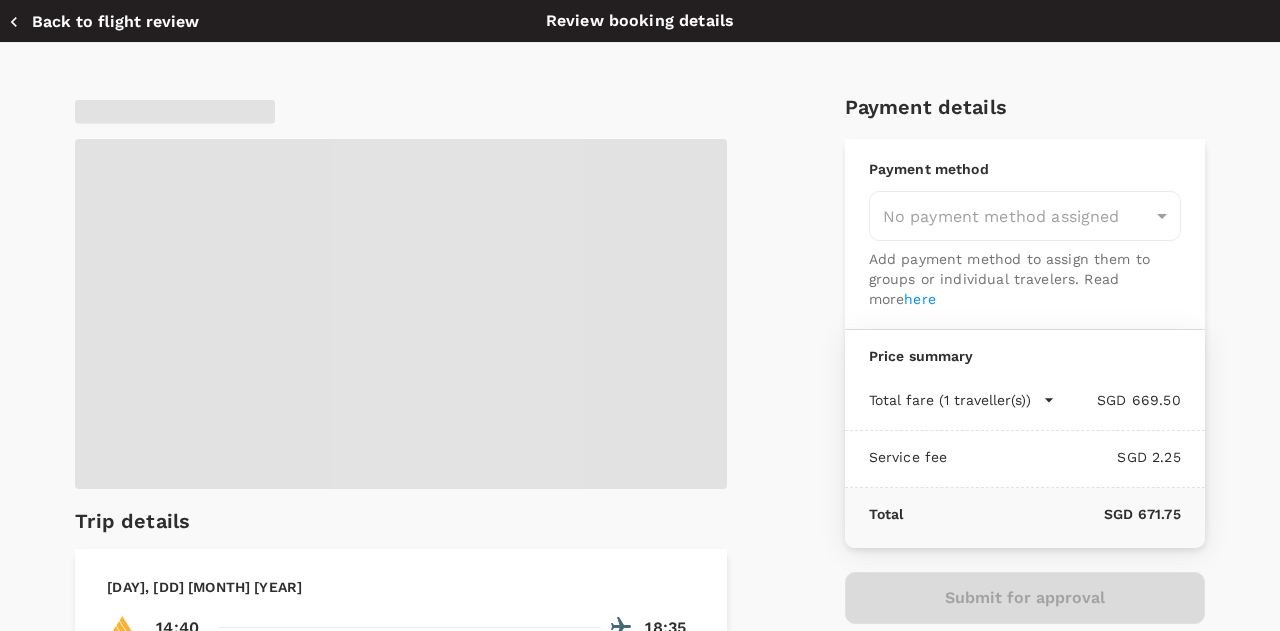 type on "9e677c2c-1b51-4fb9-8b8e-e61d94c42ce6" 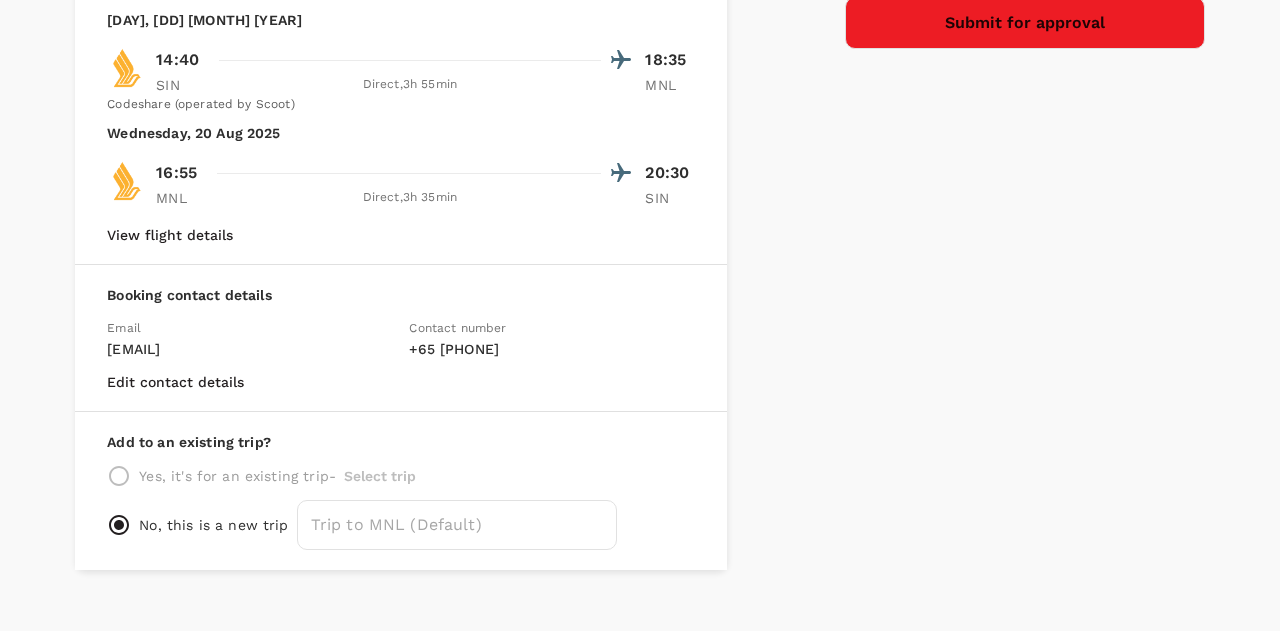 scroll, scrollTop: 562, scrollLeft: 0, axis: vertical 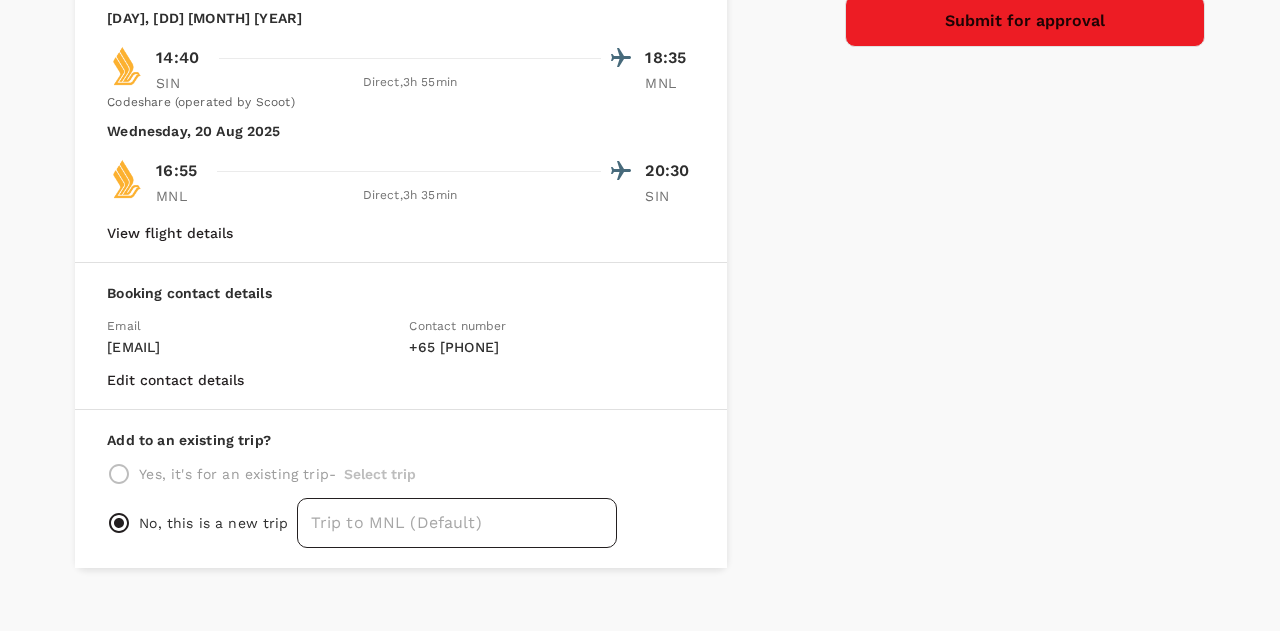 click at bounding box center [457, 523] 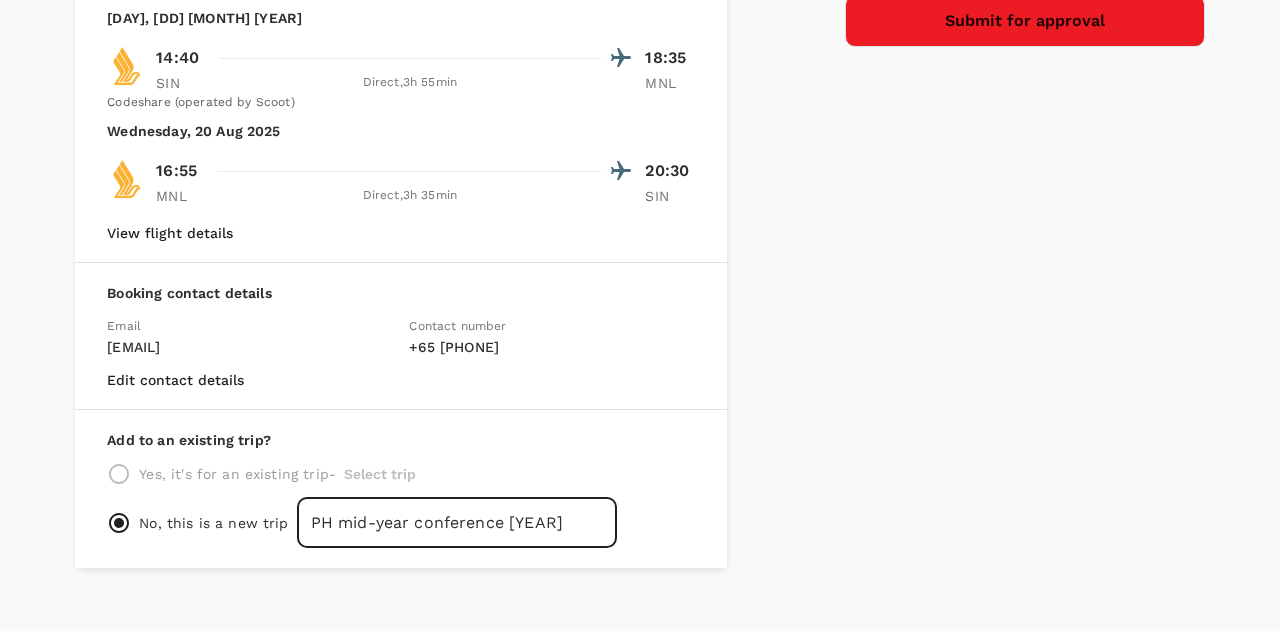 type on "PH mid-year conference [YEAR]" 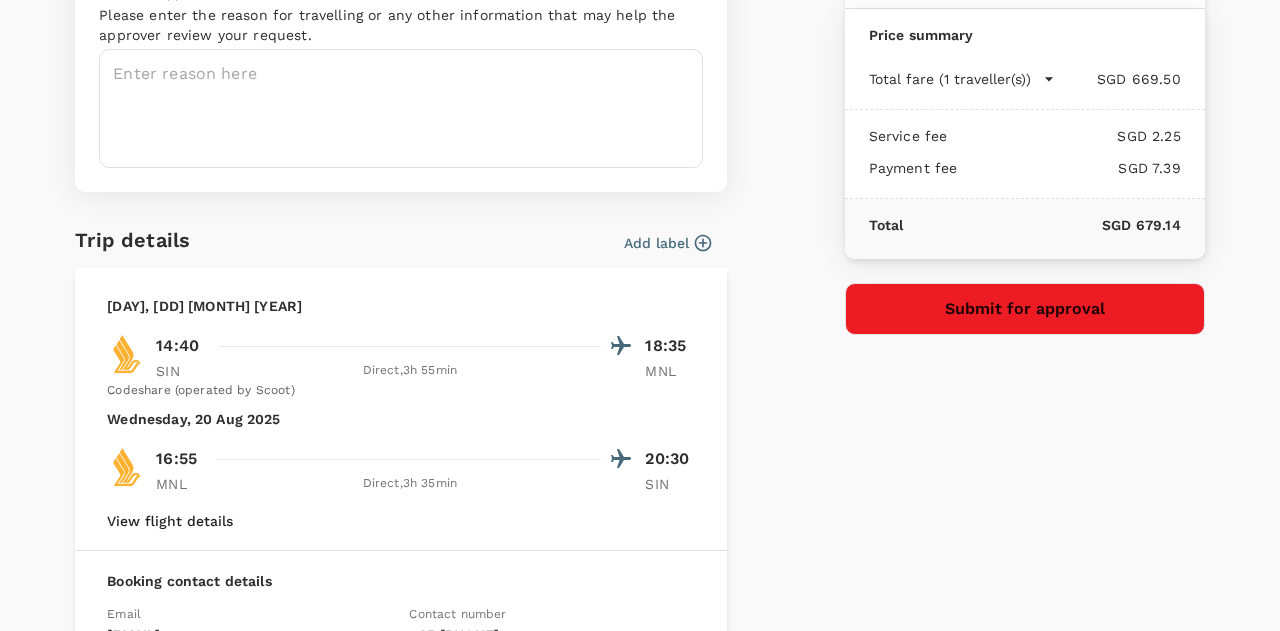 scroll, scrollTop: 0, scrollLeft: 0, axis: both 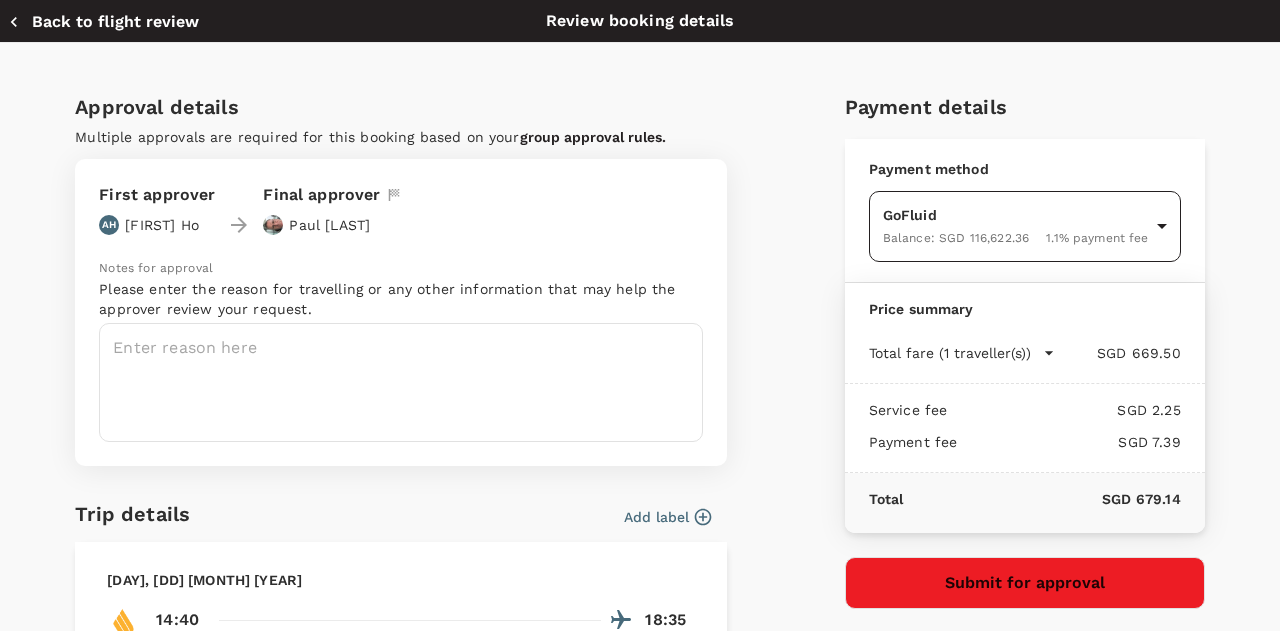 click on "Back to flight results Flight review Traveller(s) Traveller   1 : [INITIALS] [FIRST]   [LAST] Your travel documents are complete Passport : Visa : Travel Document Document type Passport Passport ​ Passport details ######[NUMBER] Italy  | Exp:   [DD] [MONTH] [YEAR] [UUID] ​ Visa Not required Visa is not required to enter this destination Loyalty programs #######[NUMBER] KRISFLYER |  KrisFlyer Elite Silver [UUID] ​ Add ons Baggage Seat SIN  -  MNL MNL  -  SIN 30kg  checked baggage INCLUDED 30kg  checked baggage INCLUDED No seat selection + SGD 0.00 51D + SGD 0.00 Special request Add any special requests here. Our support team will attend to it and reach out to you as soon as possible. Meal Preferences Nut free Halal Vegetarian Kosher Accessibility Wheel chair access Reduced vision Hearing impaired Any other requests? Let us know here Aisle seat if possible x ​ Add request You've selected [DAY], [DD] [MONTH] [YEAR] [TIME] [TIME] SIN Direct ,  [DURATION] MNL [DAY], [DD] [MONTH] [YEAR]" at bounding box center (640, 298) 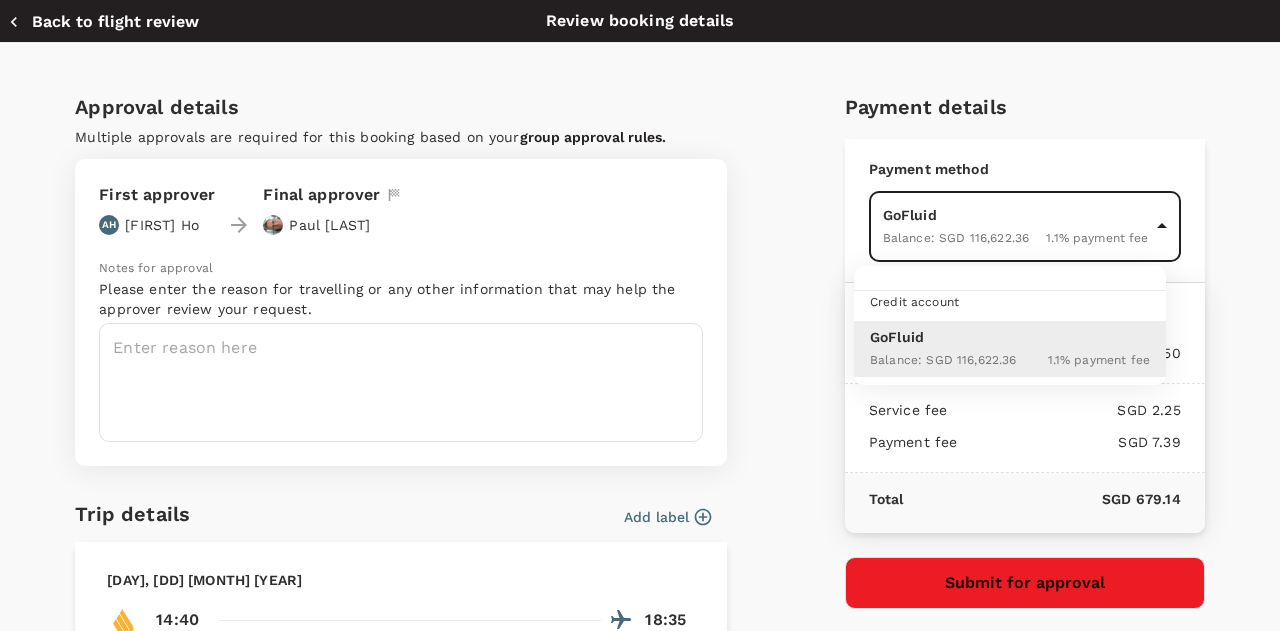 click at bounding box center [640, 315] 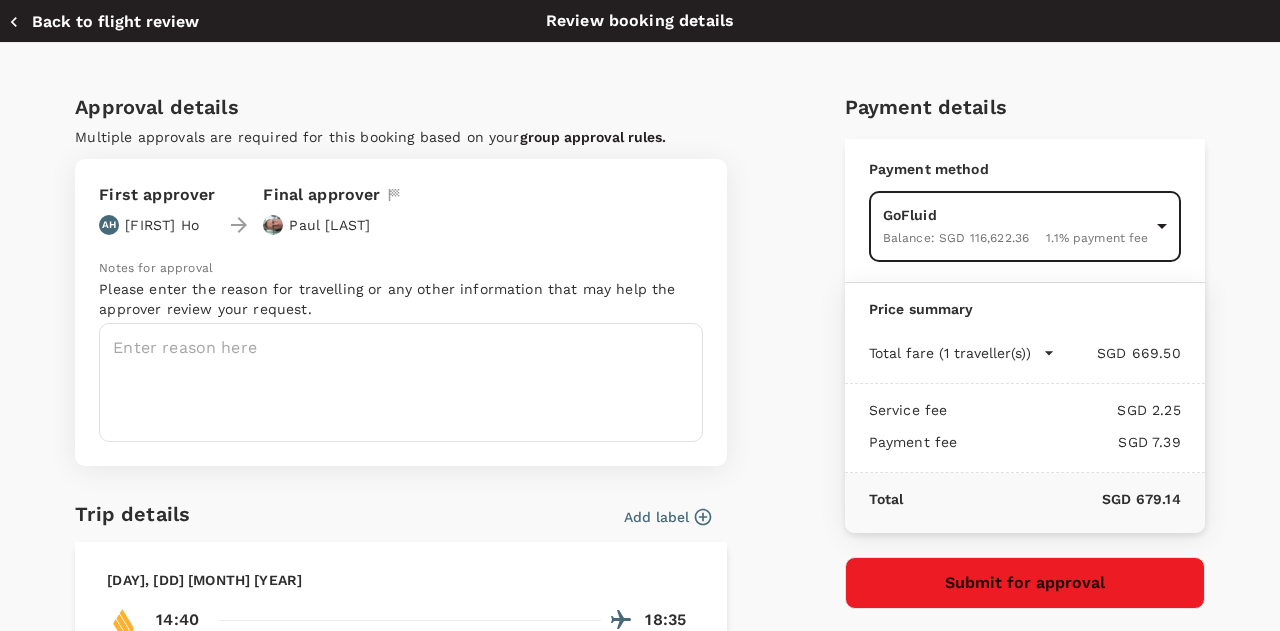 scroll, scrollTop: 157, scrollLeft: 0, axis: vertical 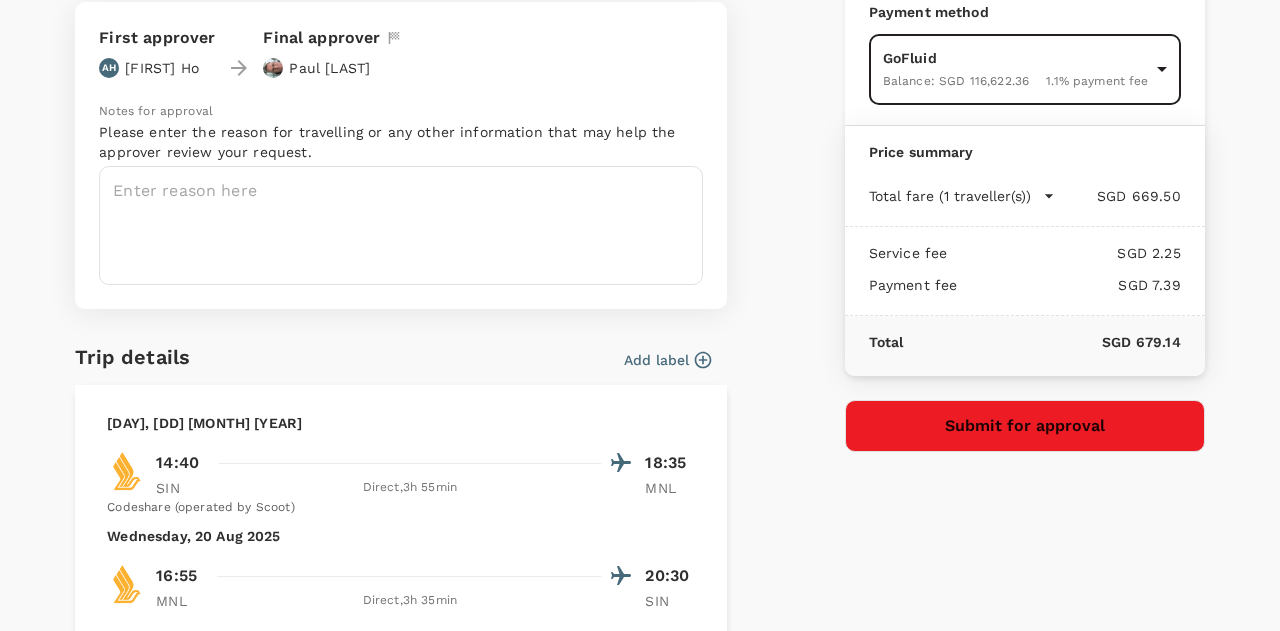 click 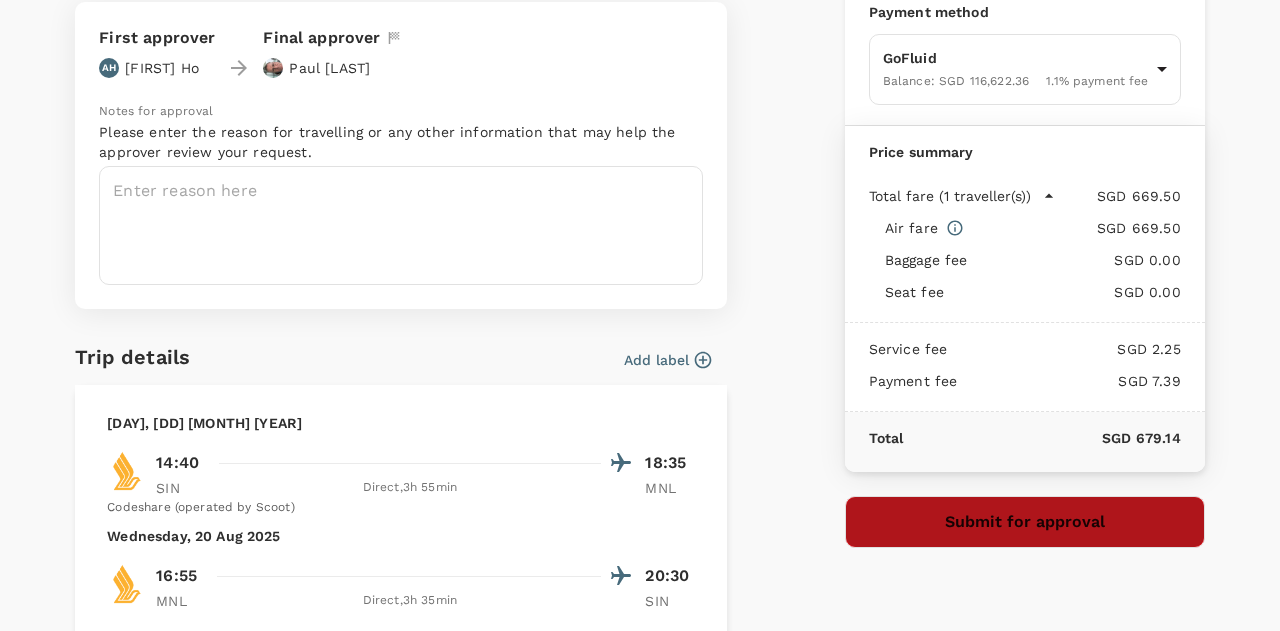 click on "Submit for approval" at bounding box center [1025, 522] 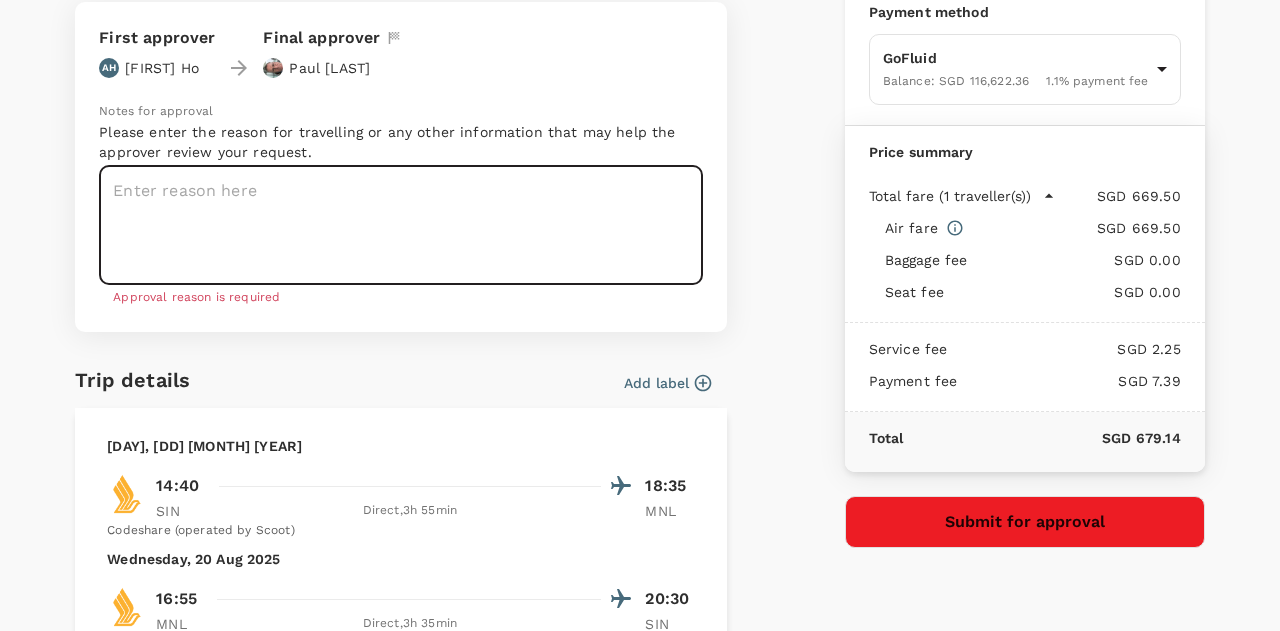 click at bounding box center (401, 225) 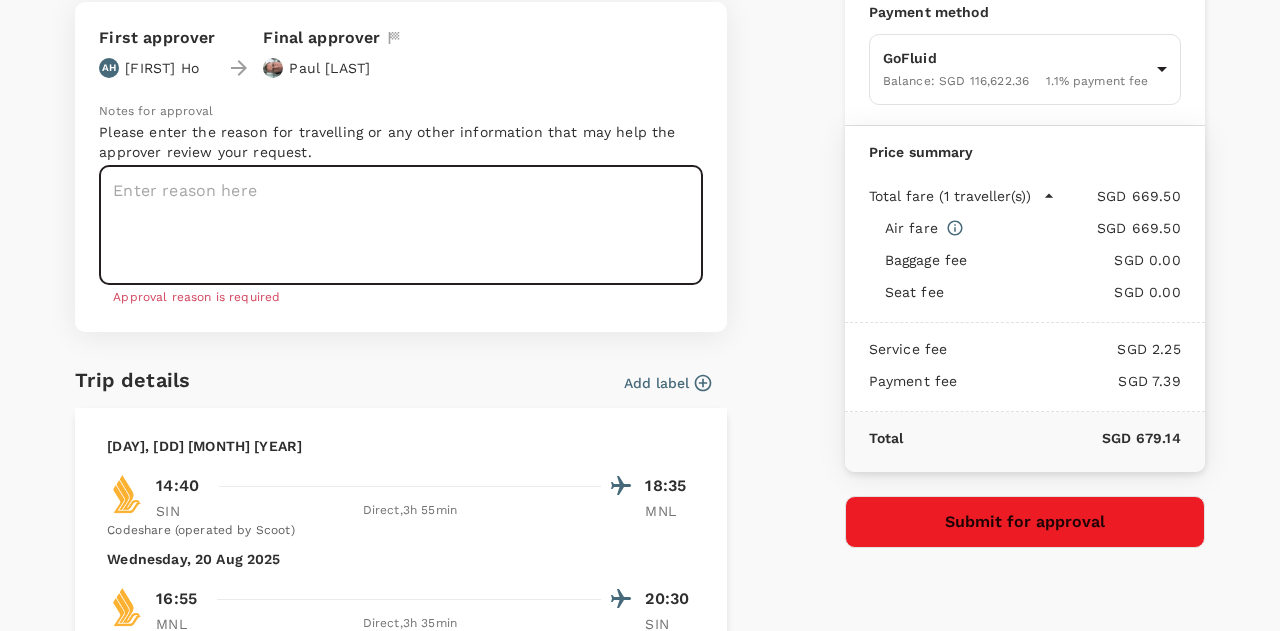 click at bounding box center [401, 225] 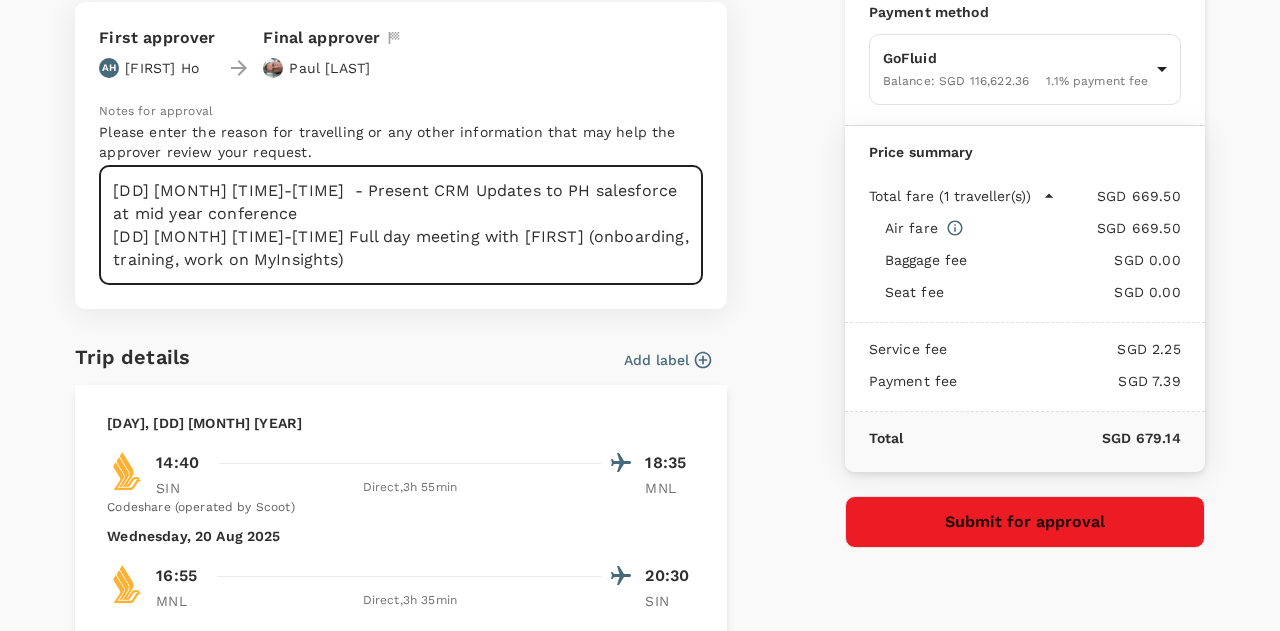 click on "[DD] [MONTH] [TIME]-[TIME]  - Present CRM Updates to PH salesforce at mid year conference
[DD] [MONTH] [TIME]-[TIME] Full day meeting with [FIRST] (onboarding, training, work on MyInsights)" at bounding box center (401, 225) 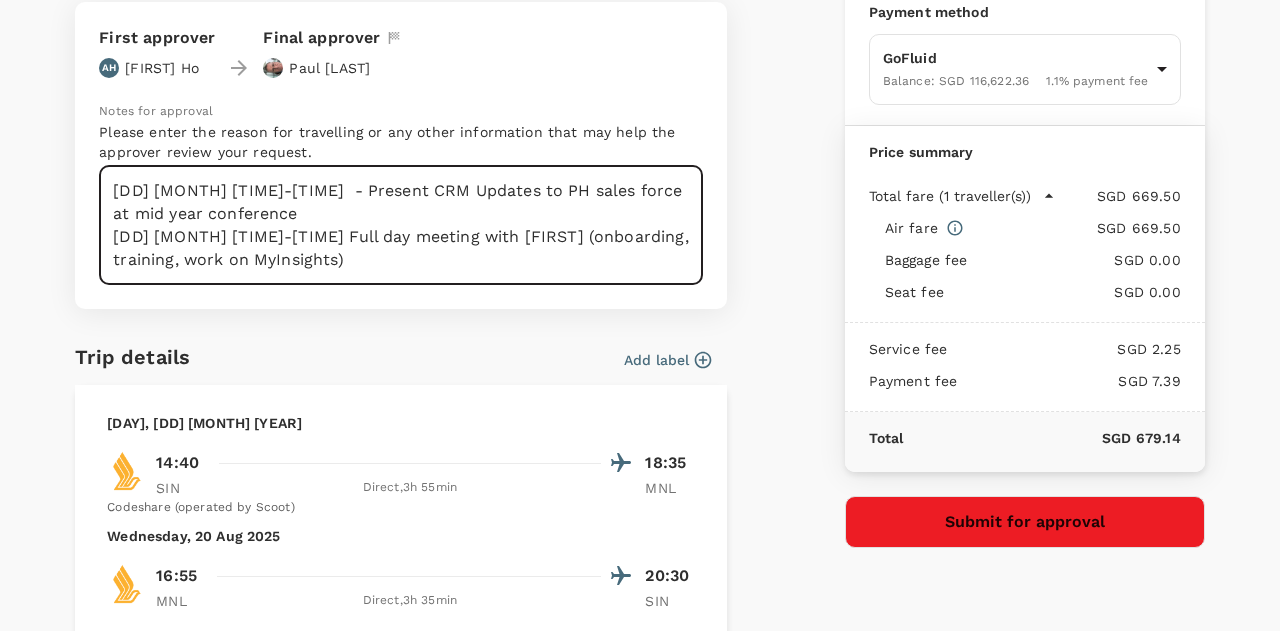 click on "[DD] [MONTH] [TIME]-[TIME]  - Present CRM Updates to PH sales force at mid year conference
[DD] [MONTH] [TIME]-[TIME] Full day meeting with [FIRST] (onboarding, training, work on MyInsights)" at bounding box center (401, 225) 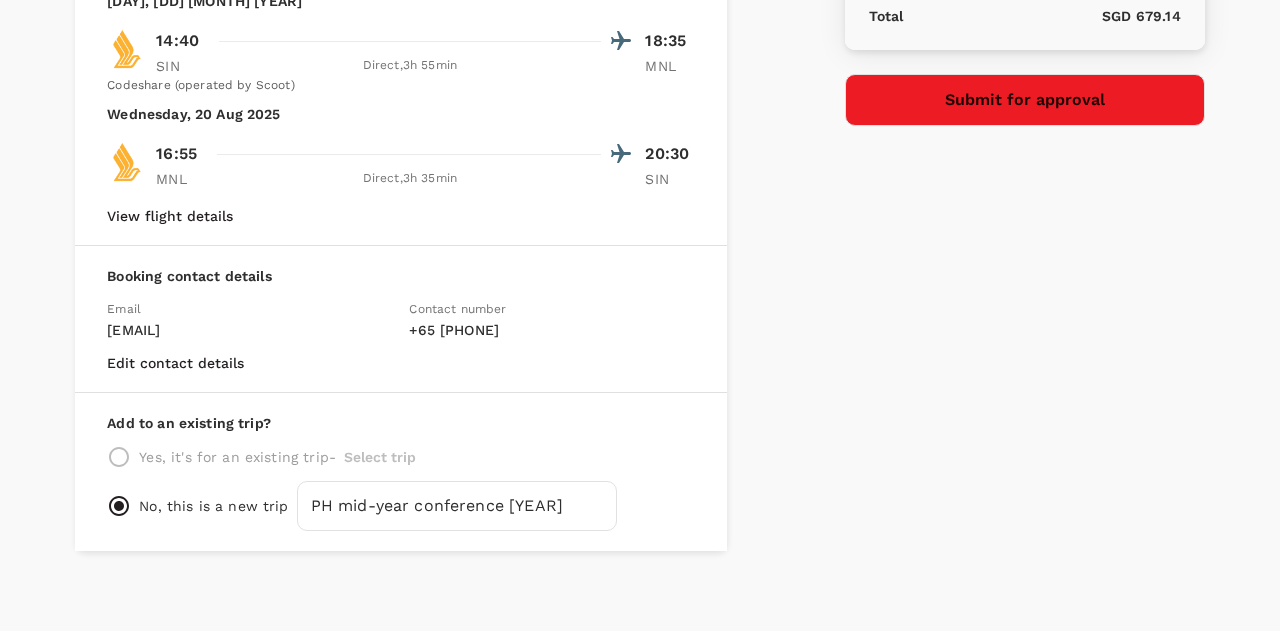scroll, scrollTop: 587, scrollLeft: 0, axis: vertical 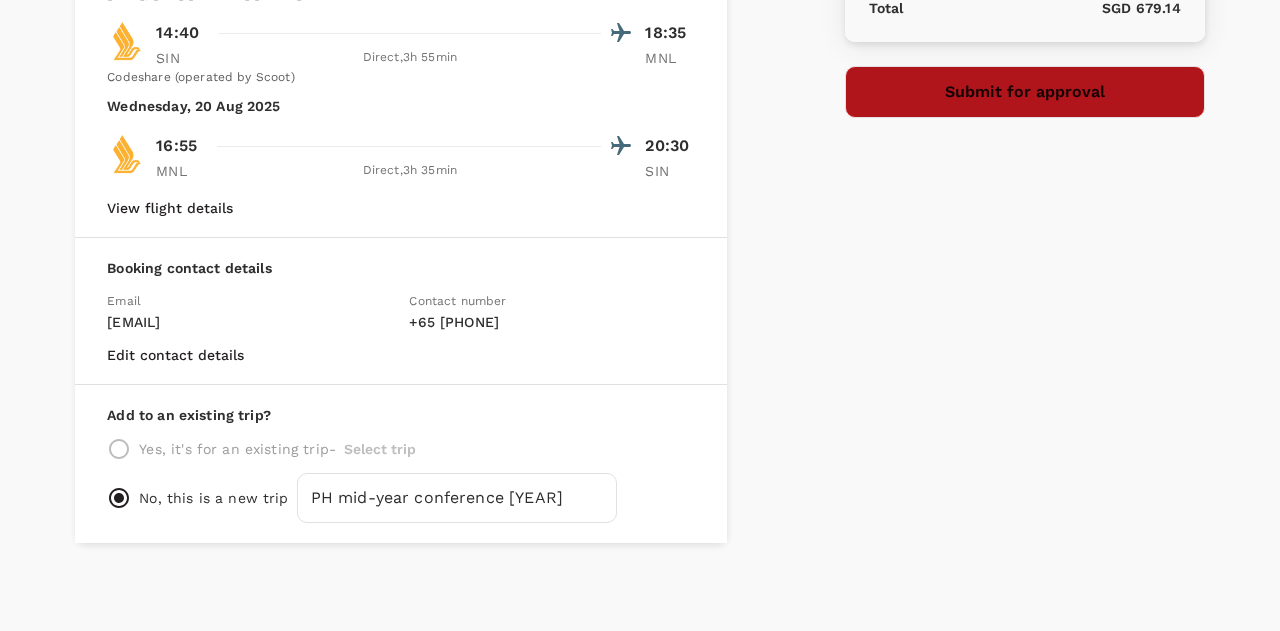 click on "Submit for approval" at bounding box center (1025, 92) 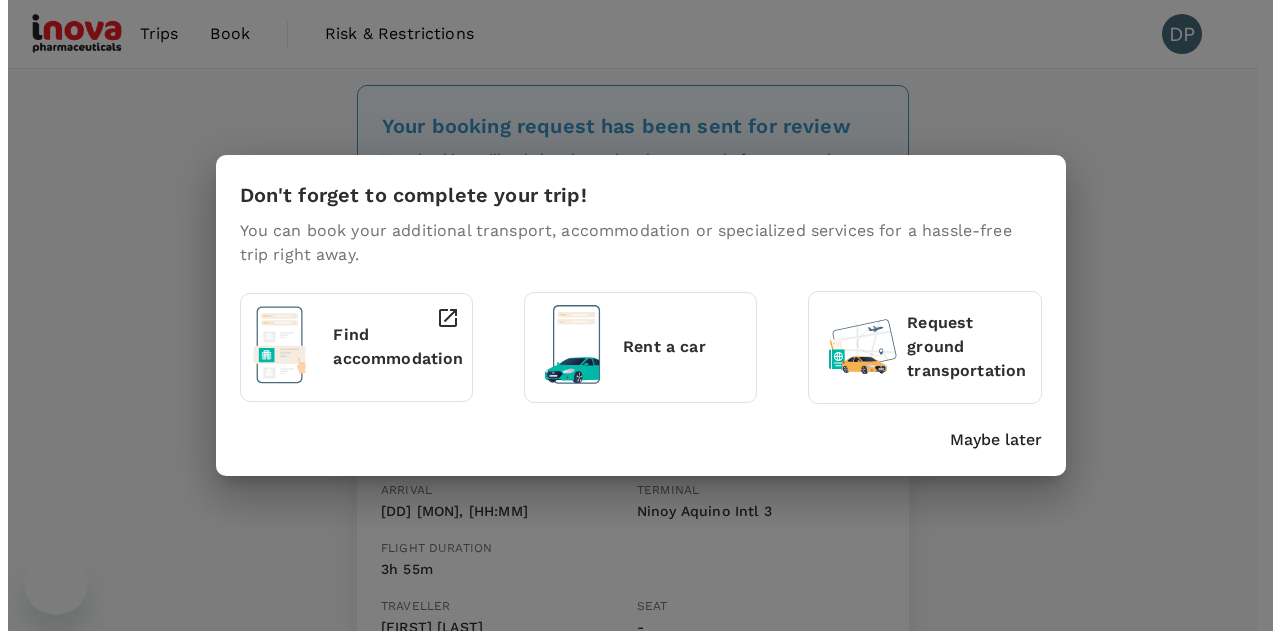 scroll, scrollTop: 0, scrollLeft: 0, axis: both 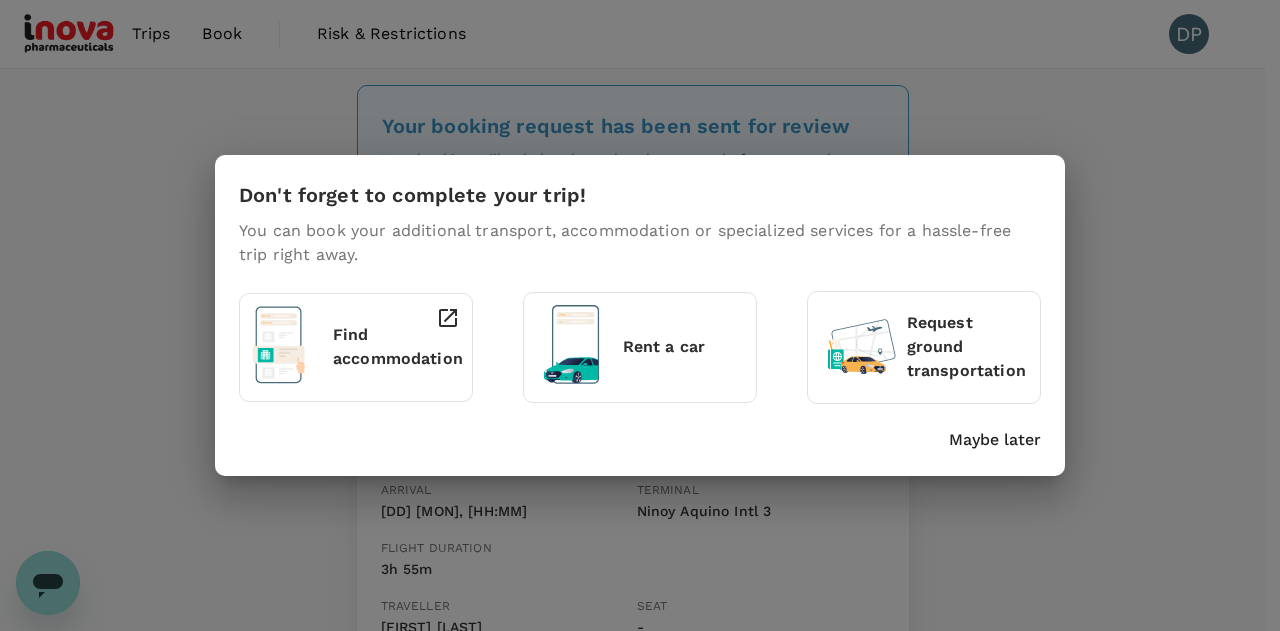 click on "Maybe later" at bounding box center (995, 440) 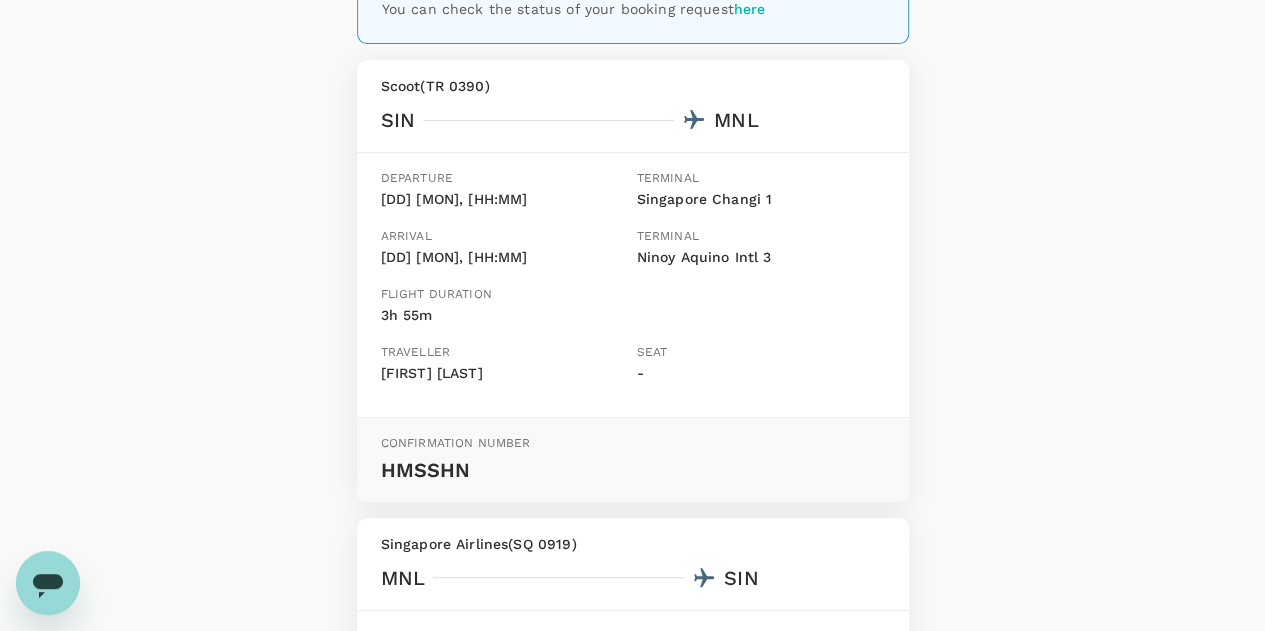 scroll, scrollTop: 253, scrollLeft: 0, axis: vertical 